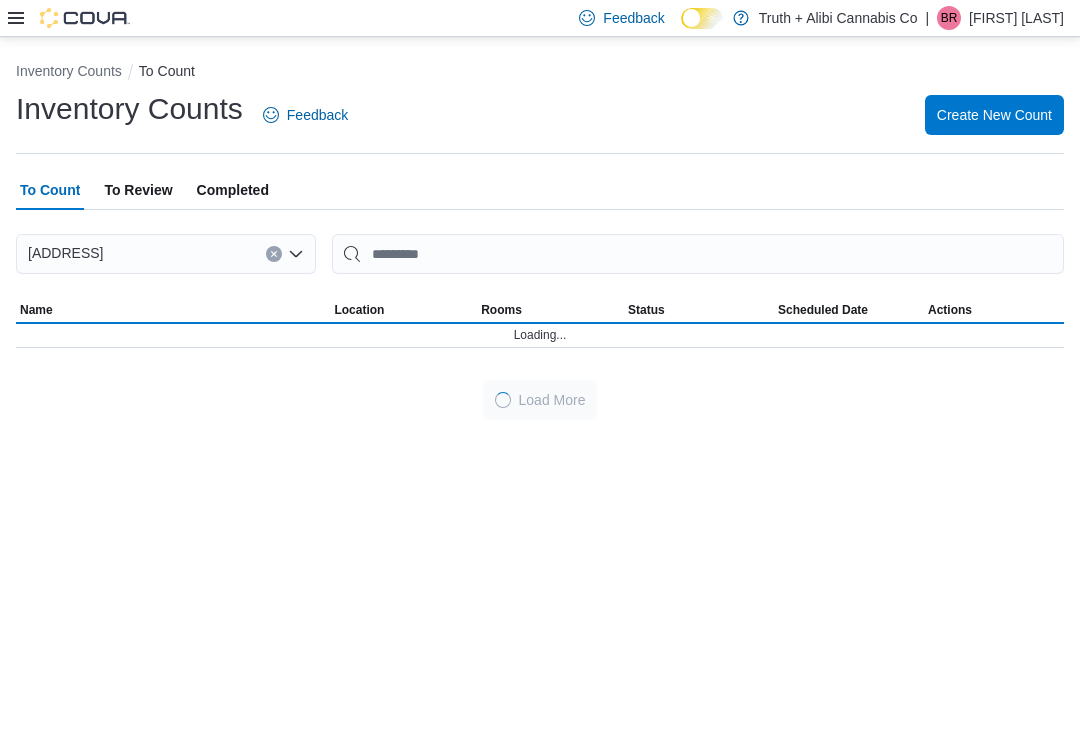 scroll, scrollTop: 0, scrollLeft: 0, axis: both 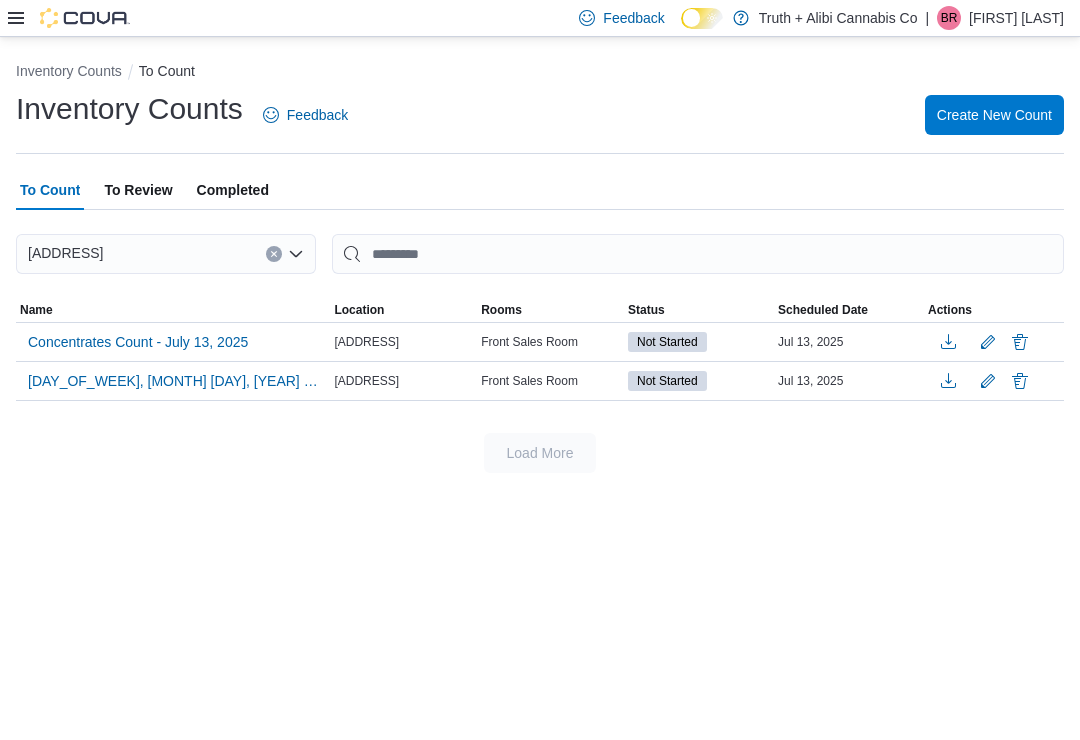 click on "[DAY_OF_WEEK], [MONTH] [DAY], [YEAR] Vape Sales" at bounding box center [173, 381] 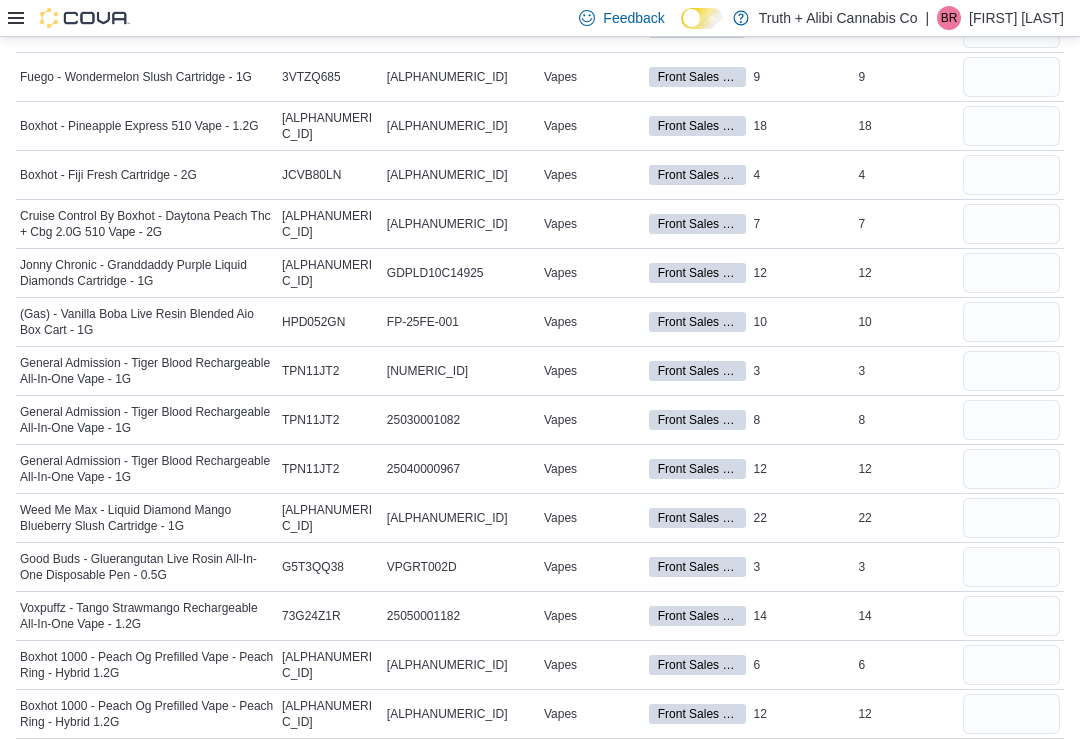 scroll, scrollTop: 0, scrollLeft: 0, axis: both 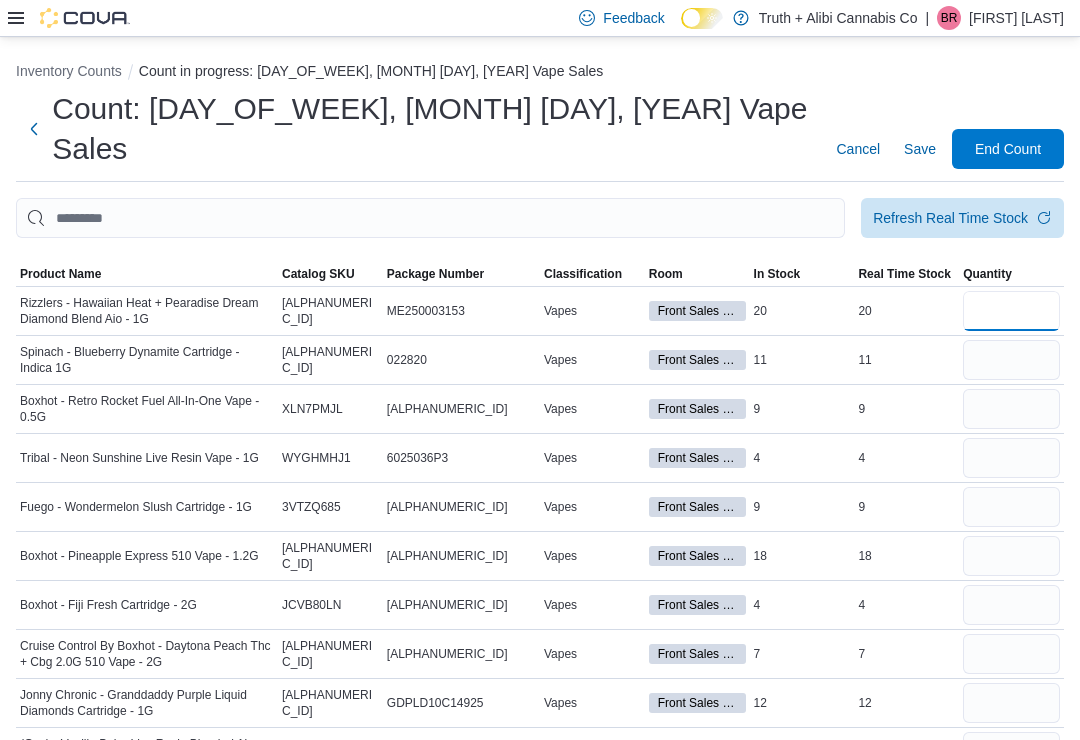 click at bounding box center (1011, 311) 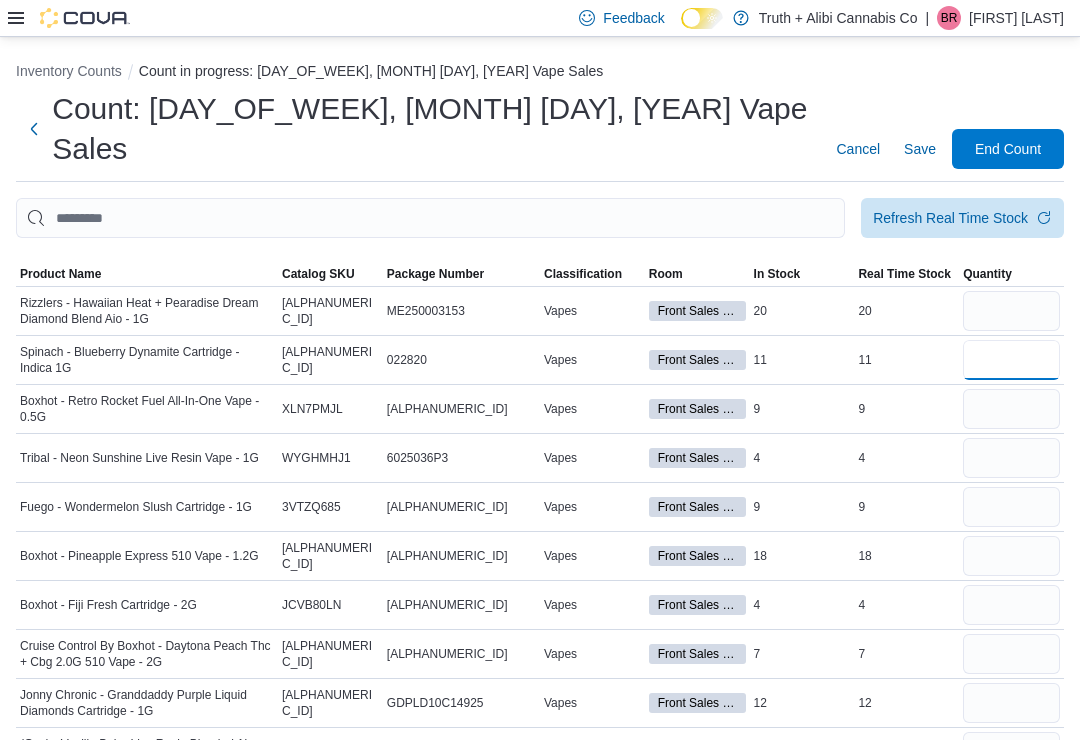 click at bounding box center (1011, 360) 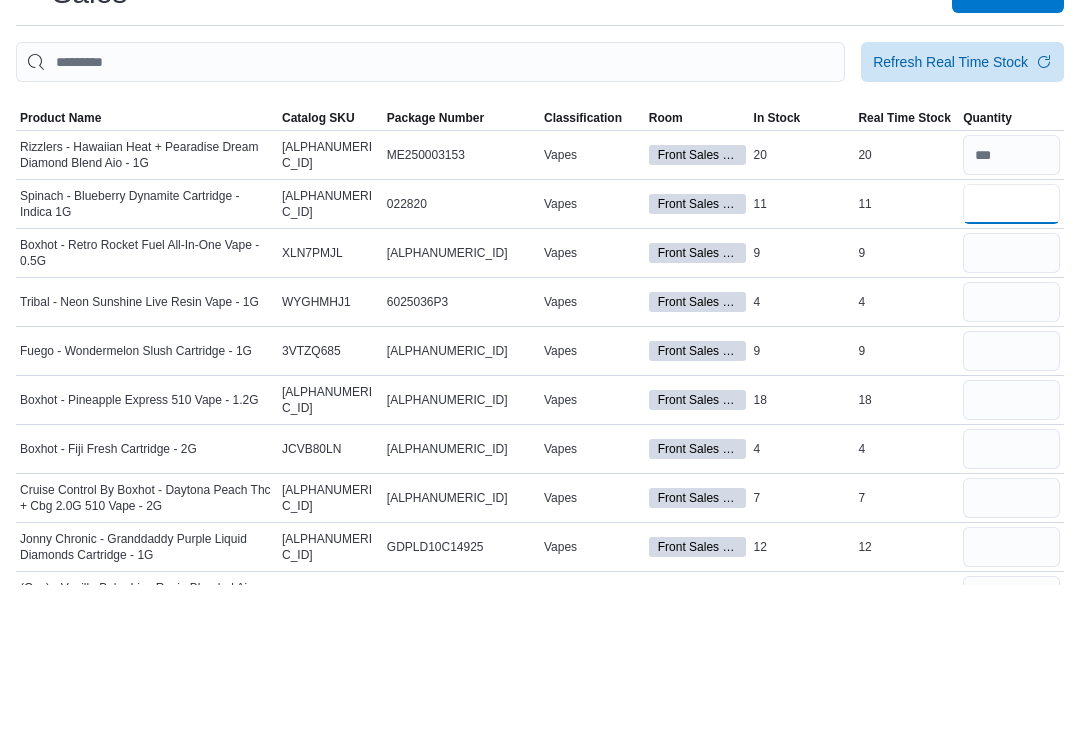 type on "**" 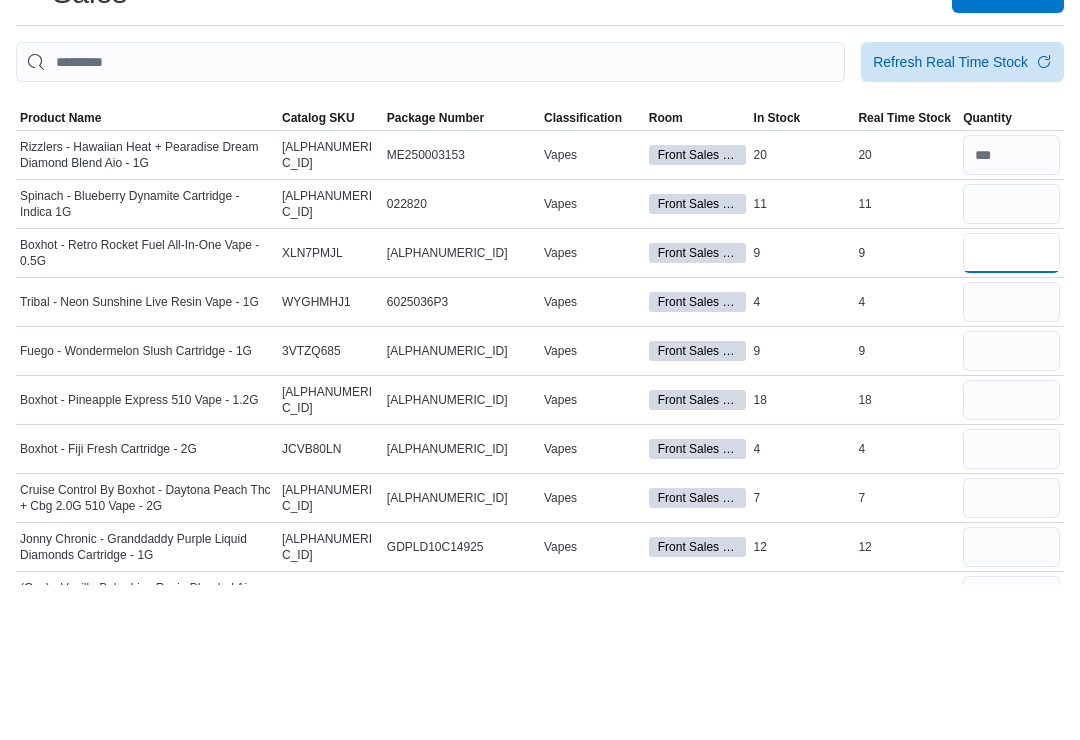 click at bounding box center [1011, 409] 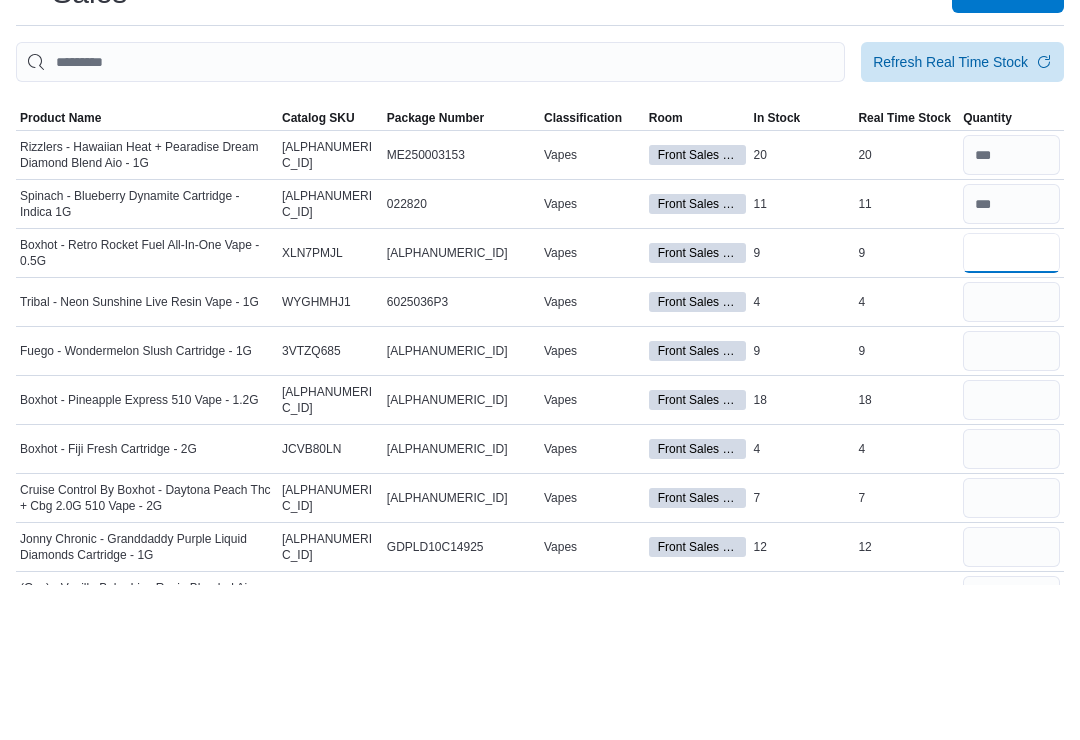 type on "*" 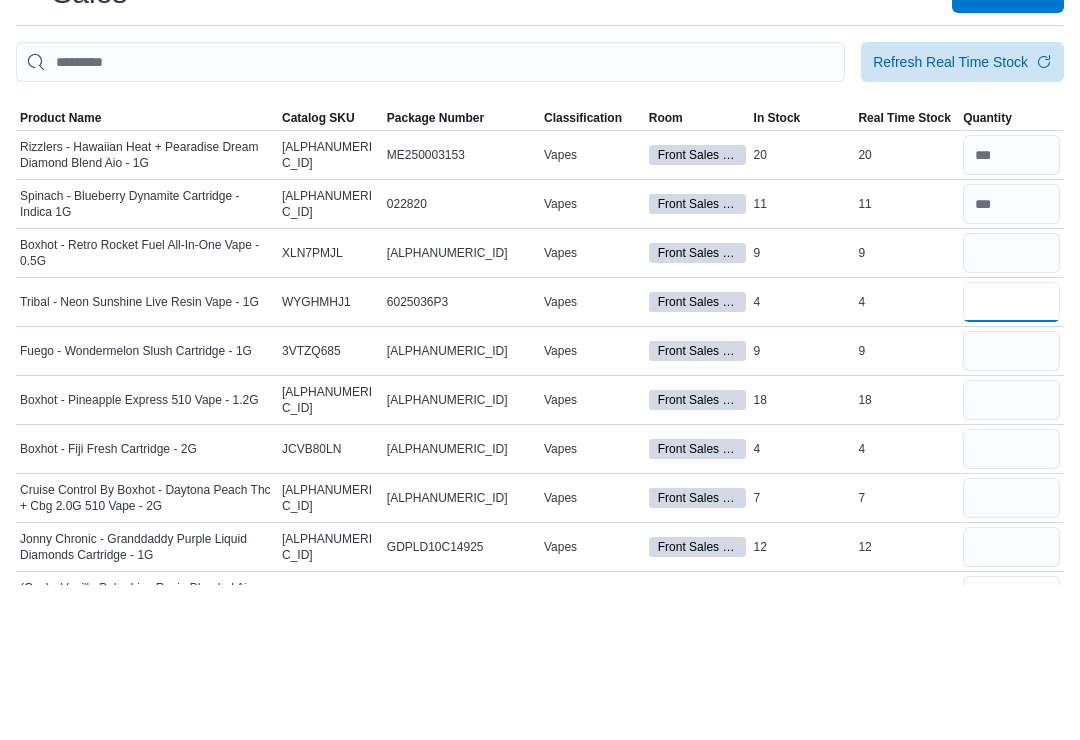 click at bounding box center (1011, 458) 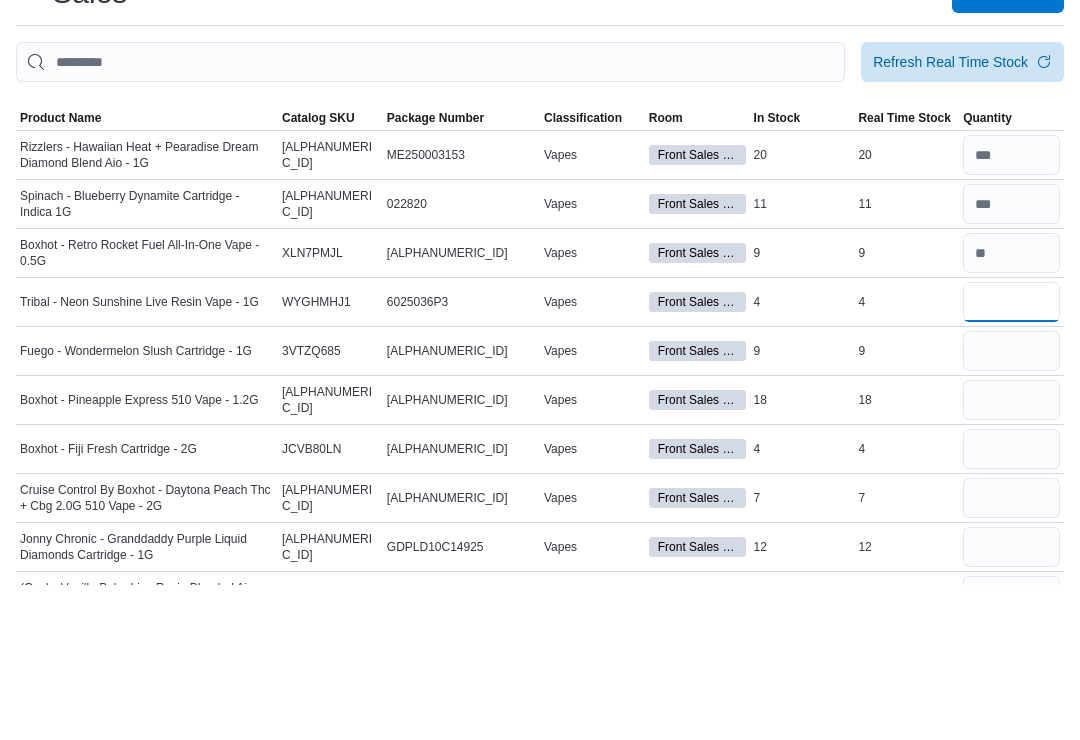 type on "*" 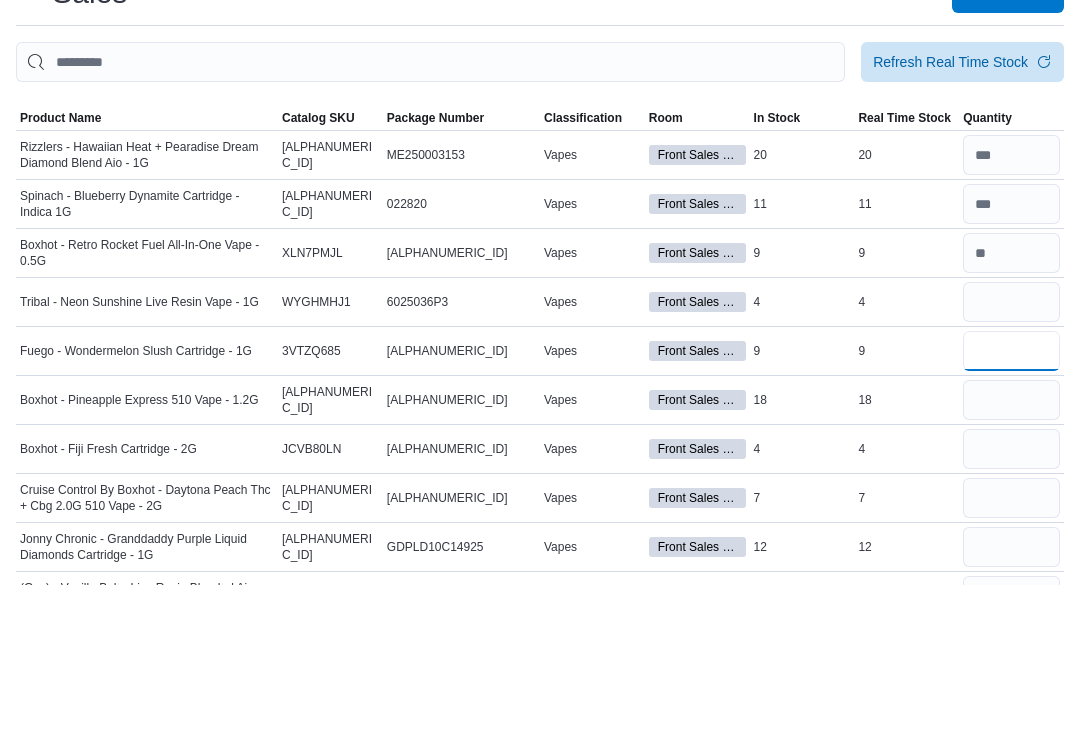 click at bounding box center (1011, 507) 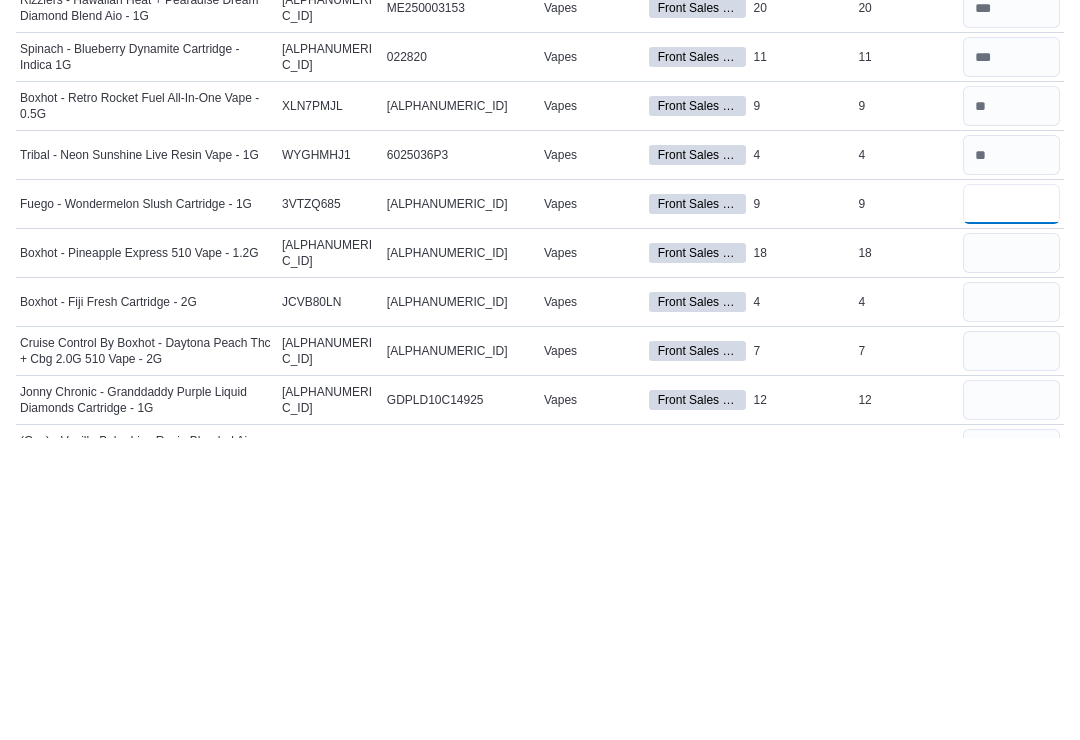 type on "*" 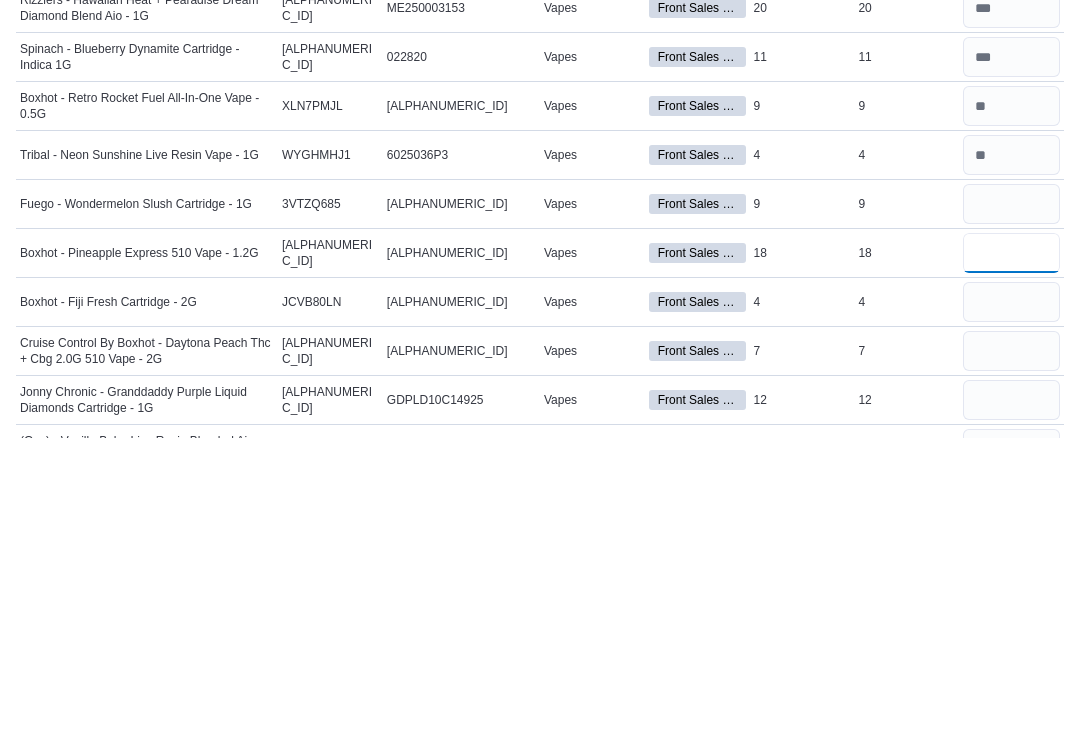 click at bounding box center (1011, 556) 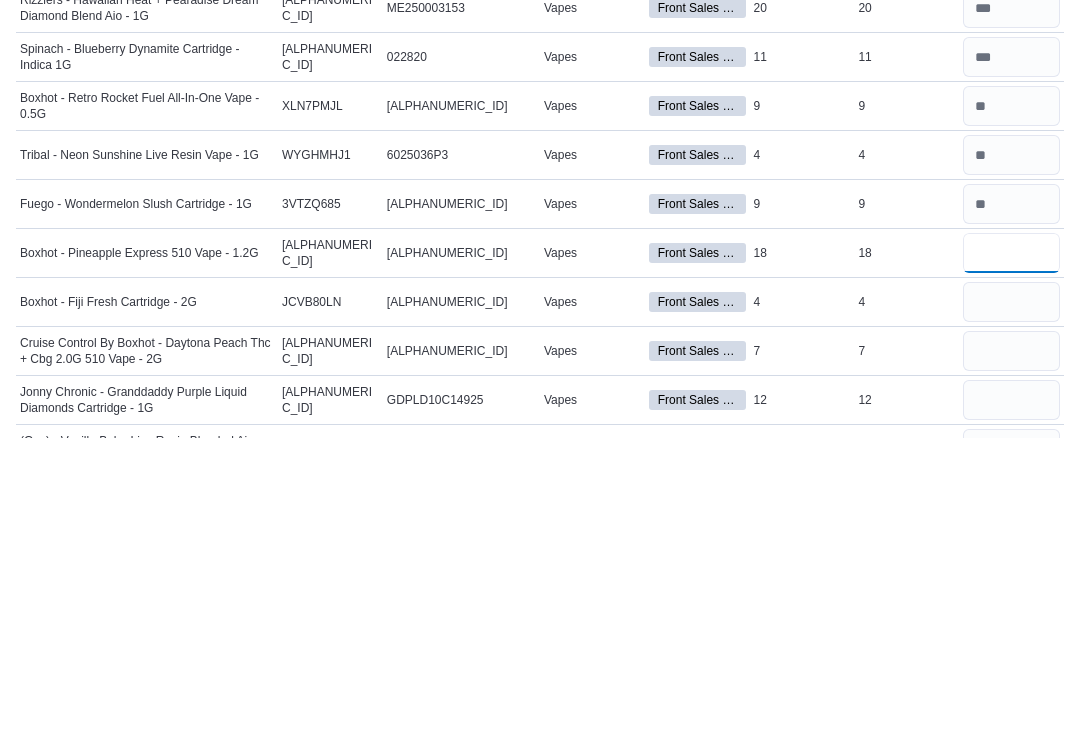 type on "**" 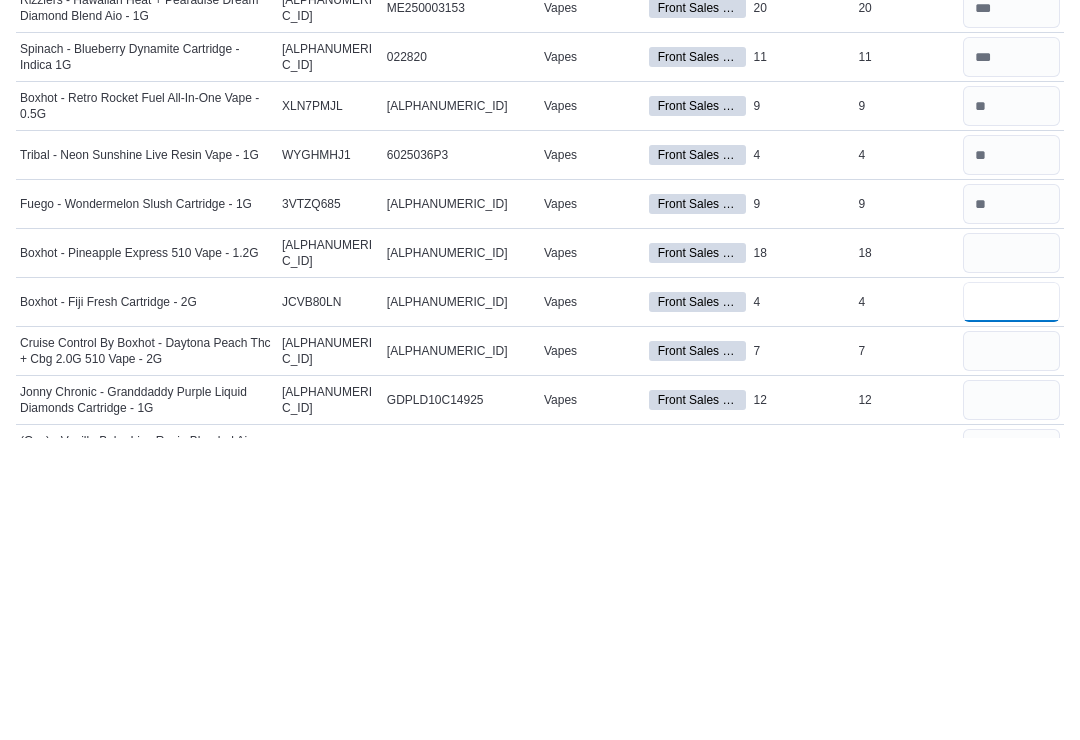 click at bounding box center [1011, 605] 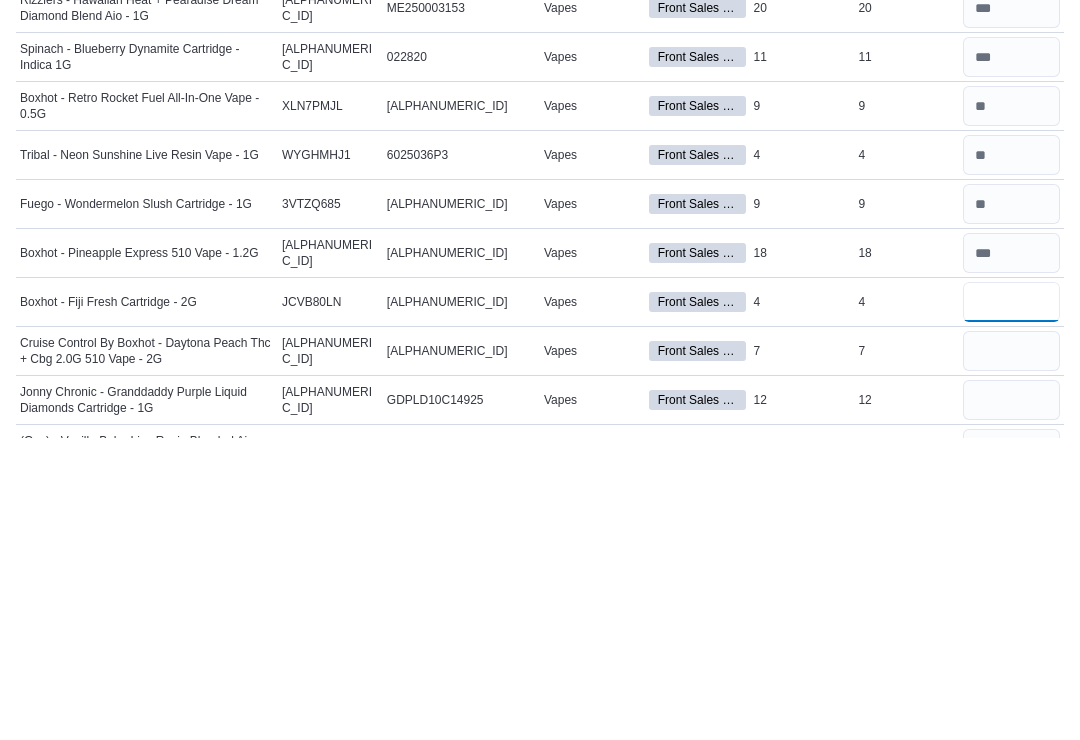 type on "*" 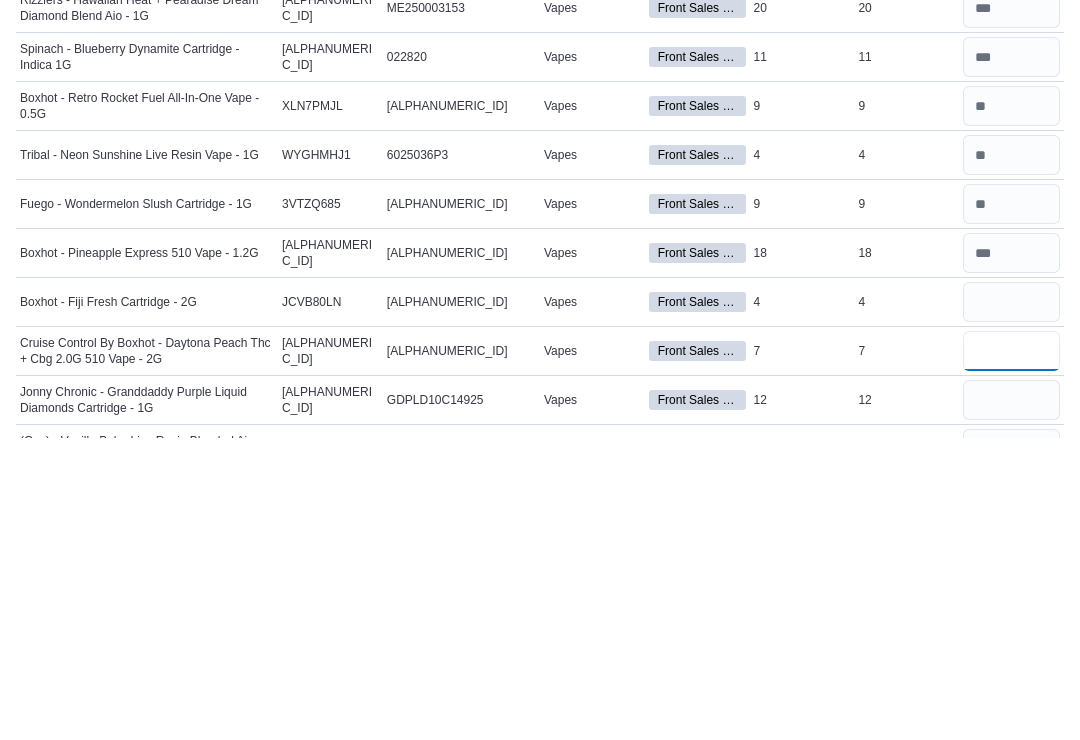 click at bounding box center (1011, 654) 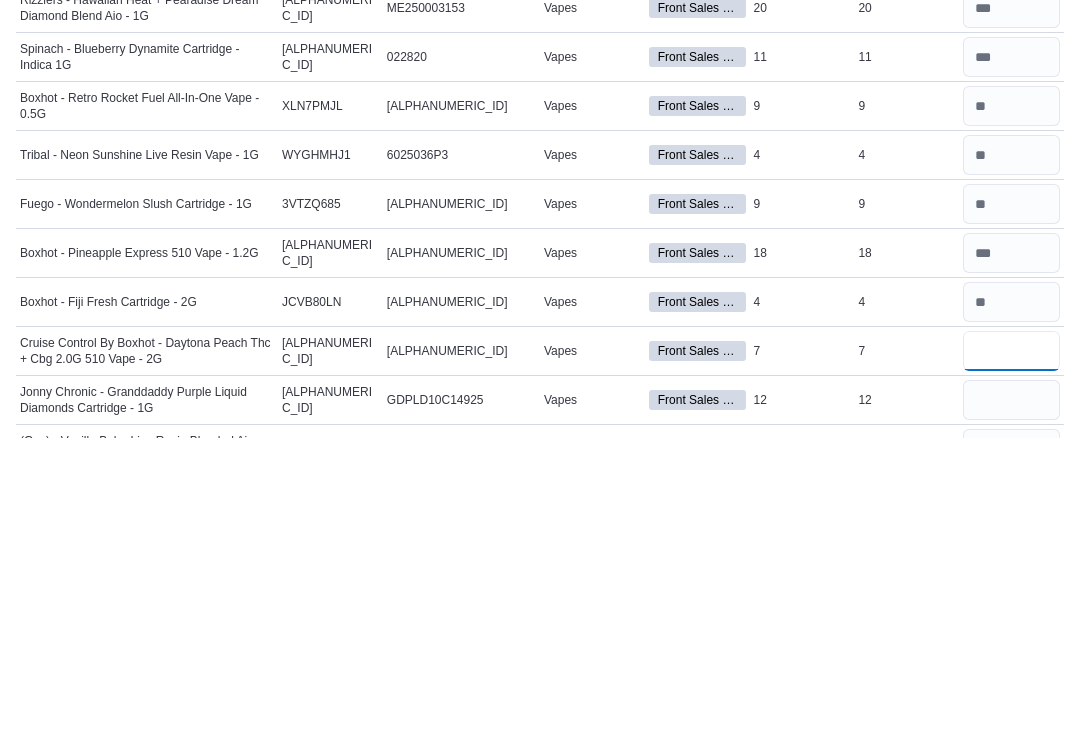 scroll, scrollTop: 41, scrollLeft: 0, axis: vertical 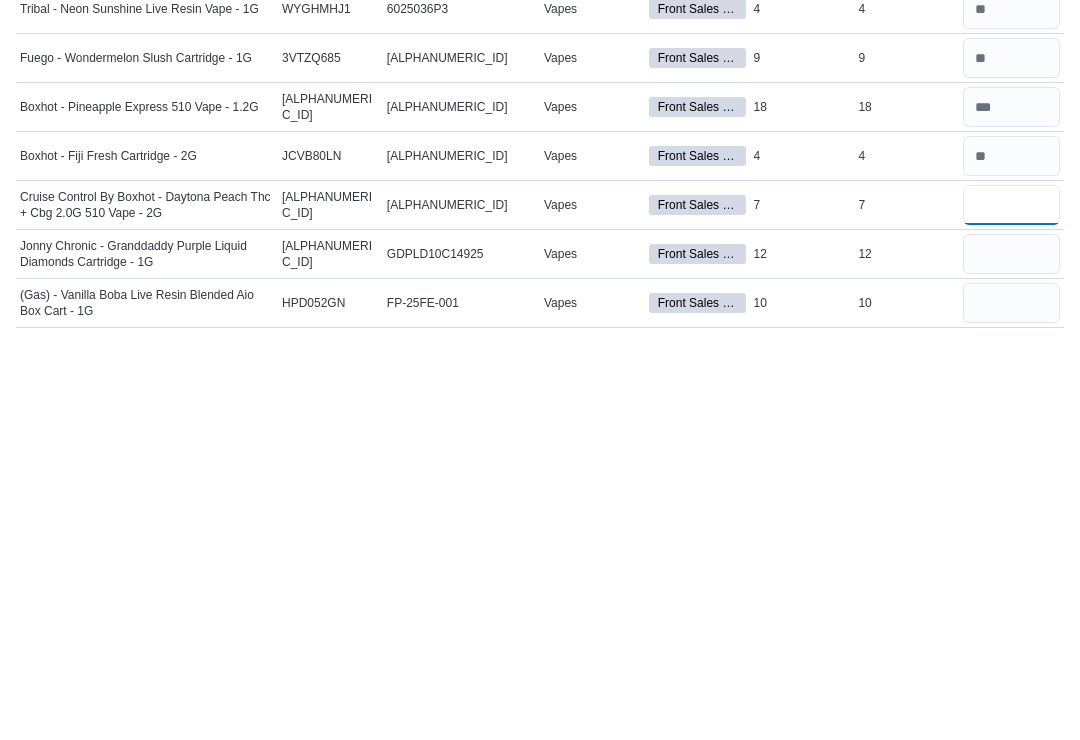 type on "*" 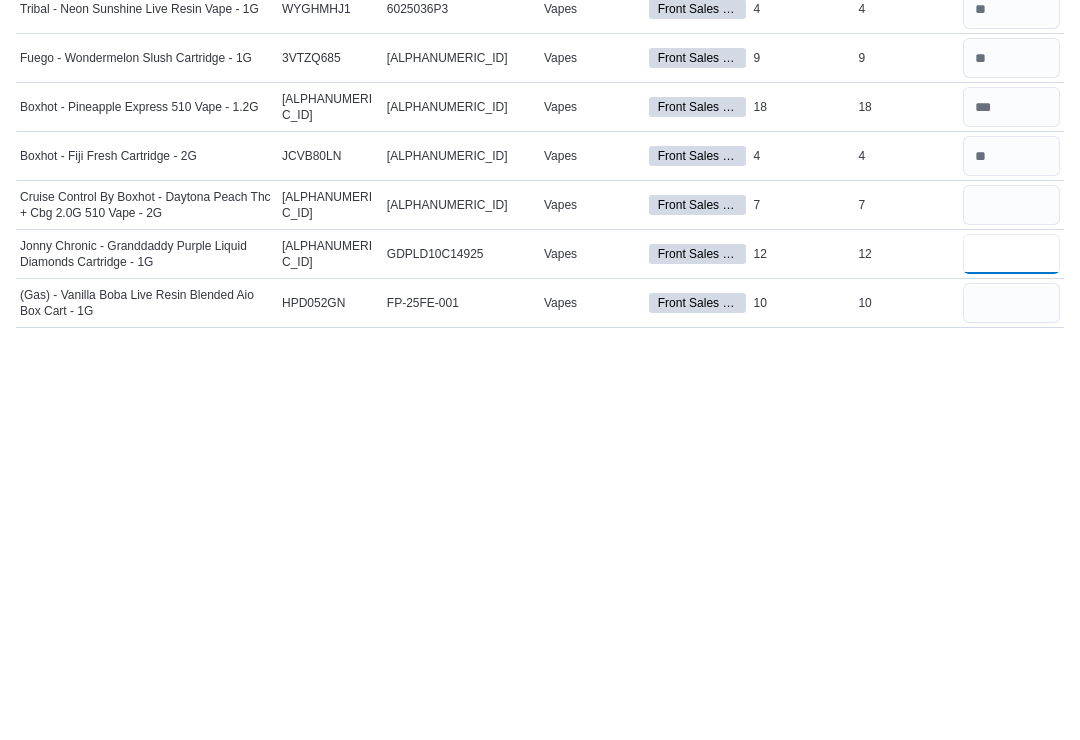 click at bounding box center [1011, 662] 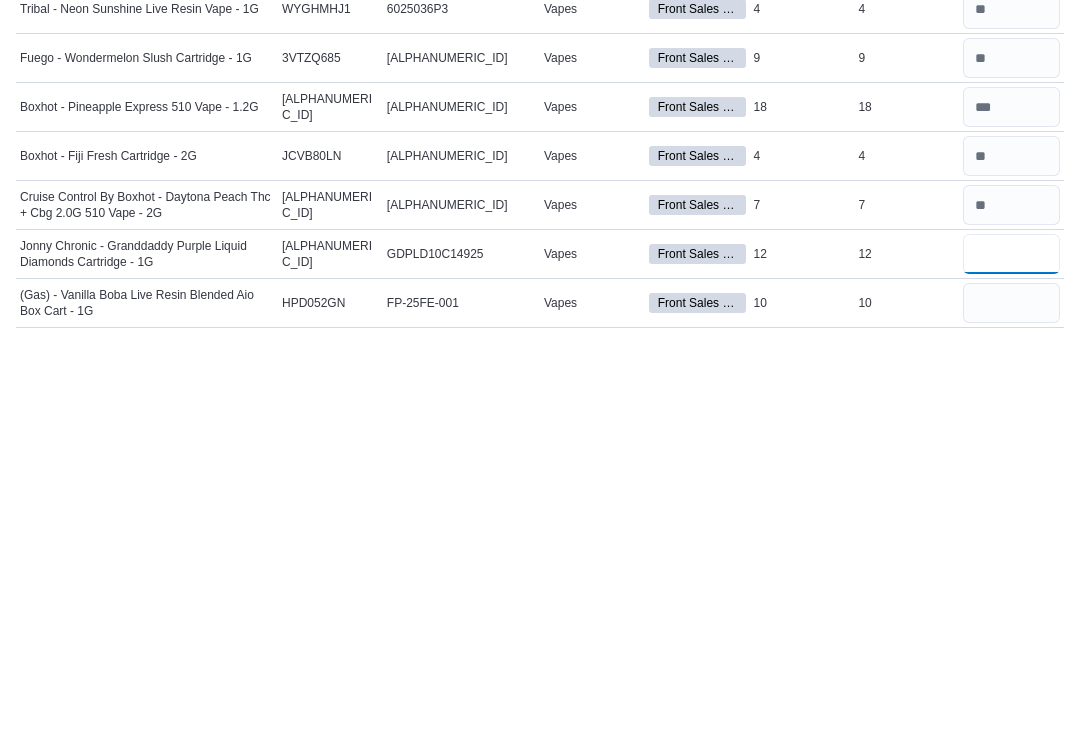type on "**" 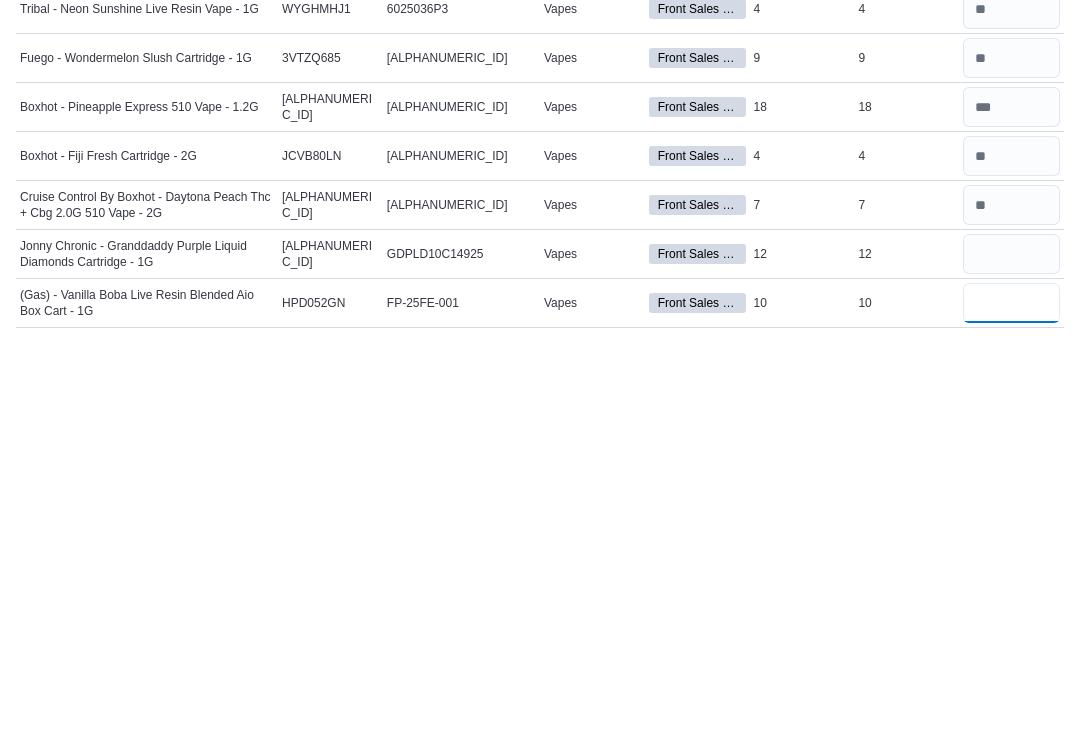 click at bounding box center [1011, 711] 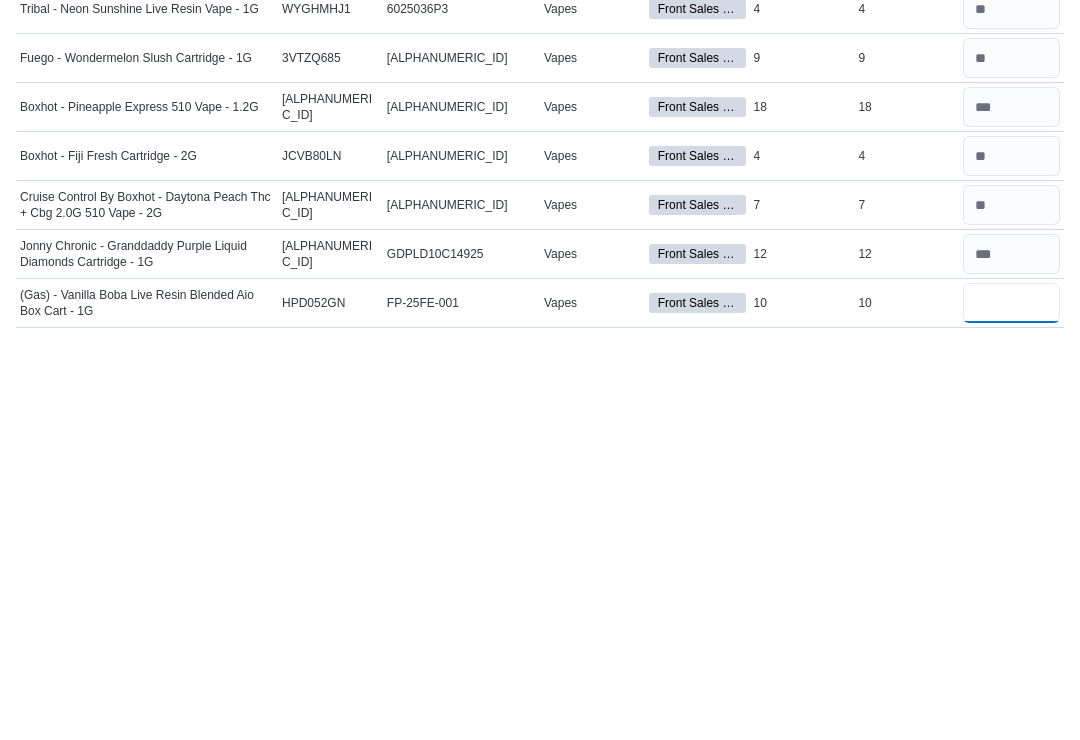 type on "**" 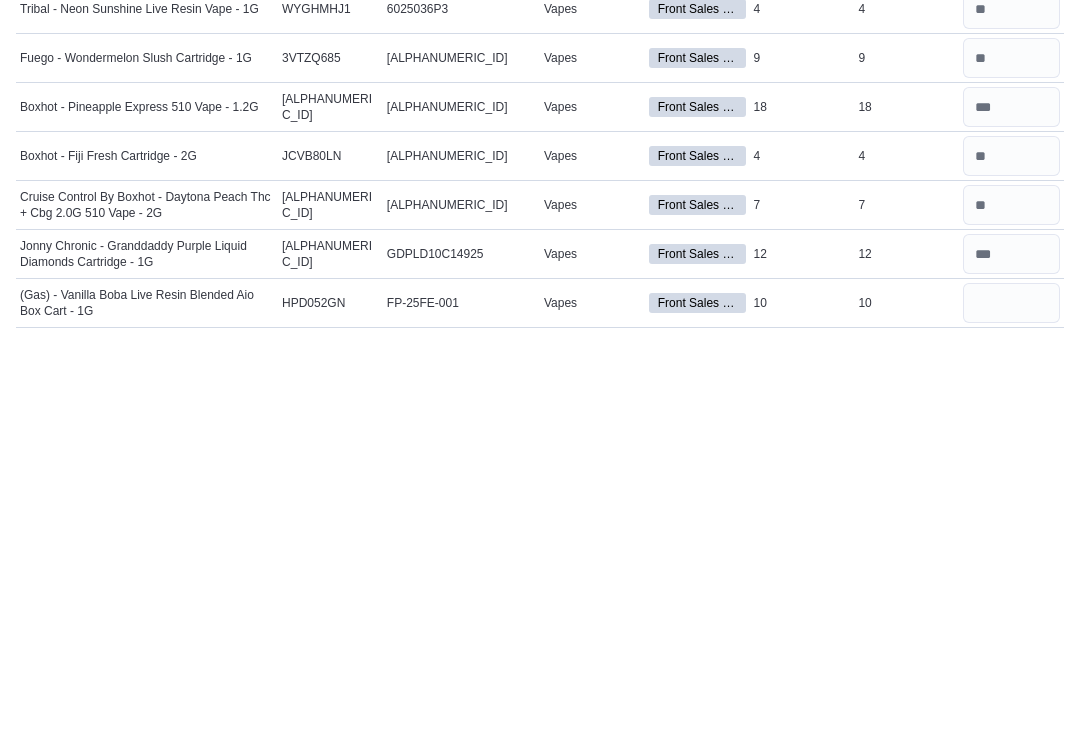 click at bounding box center (1011, 760) 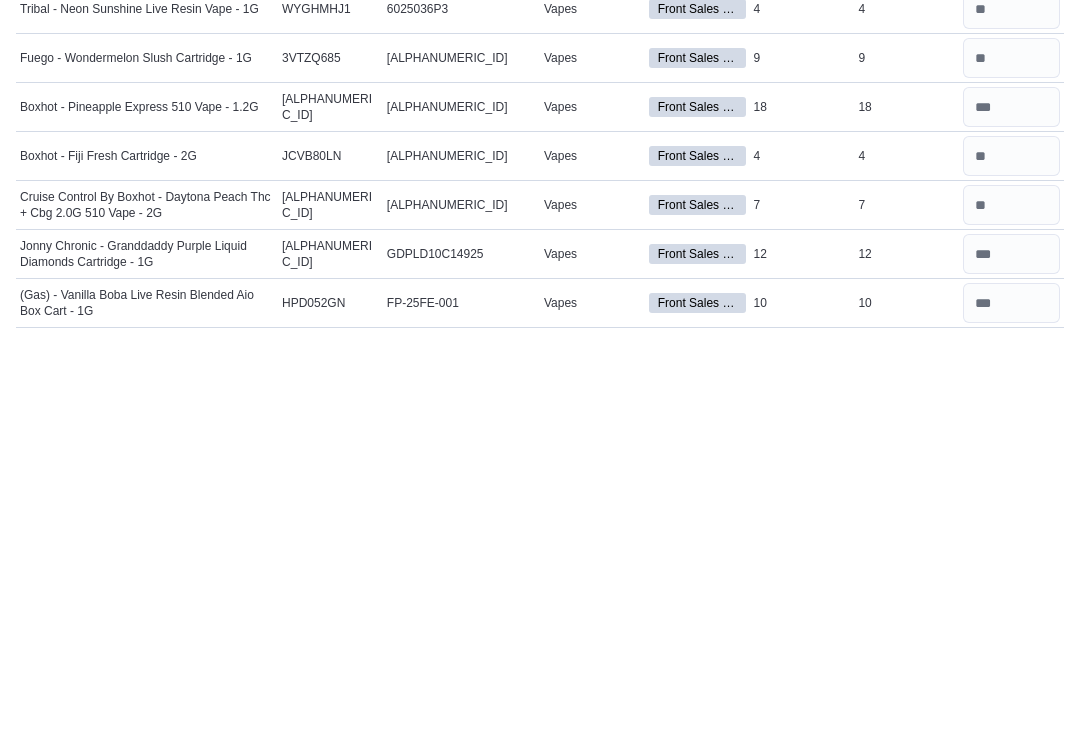 scroll, scrollTop: 188, scrollLeft: 0, axis: vertical 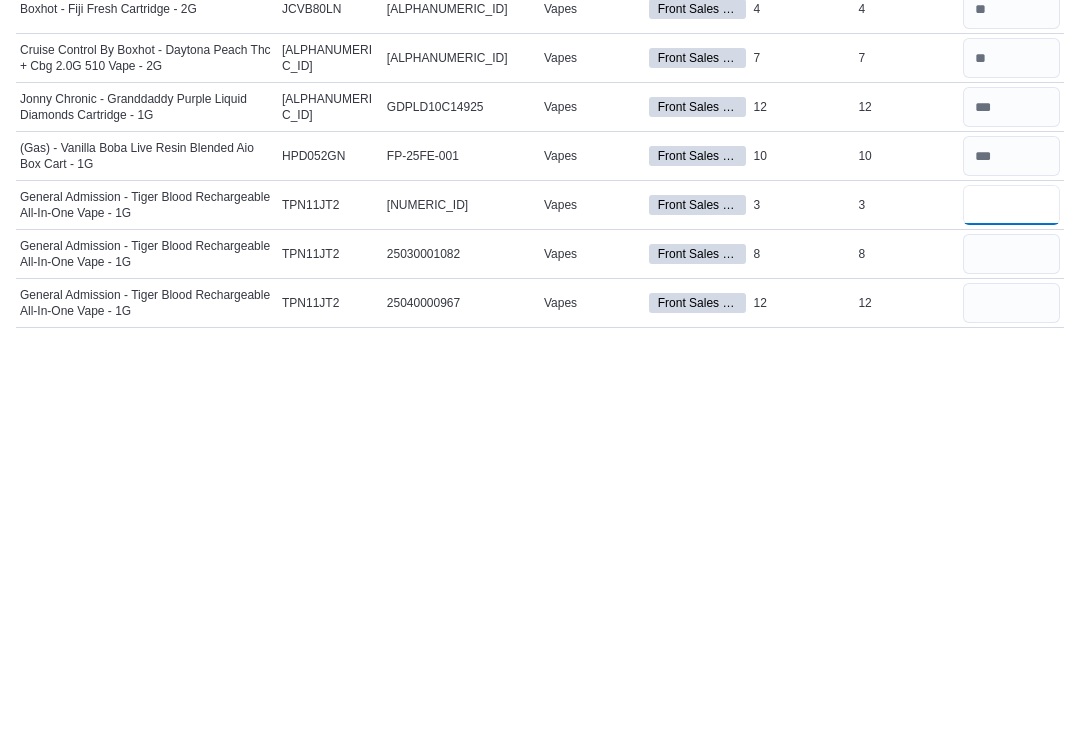 type on "*" 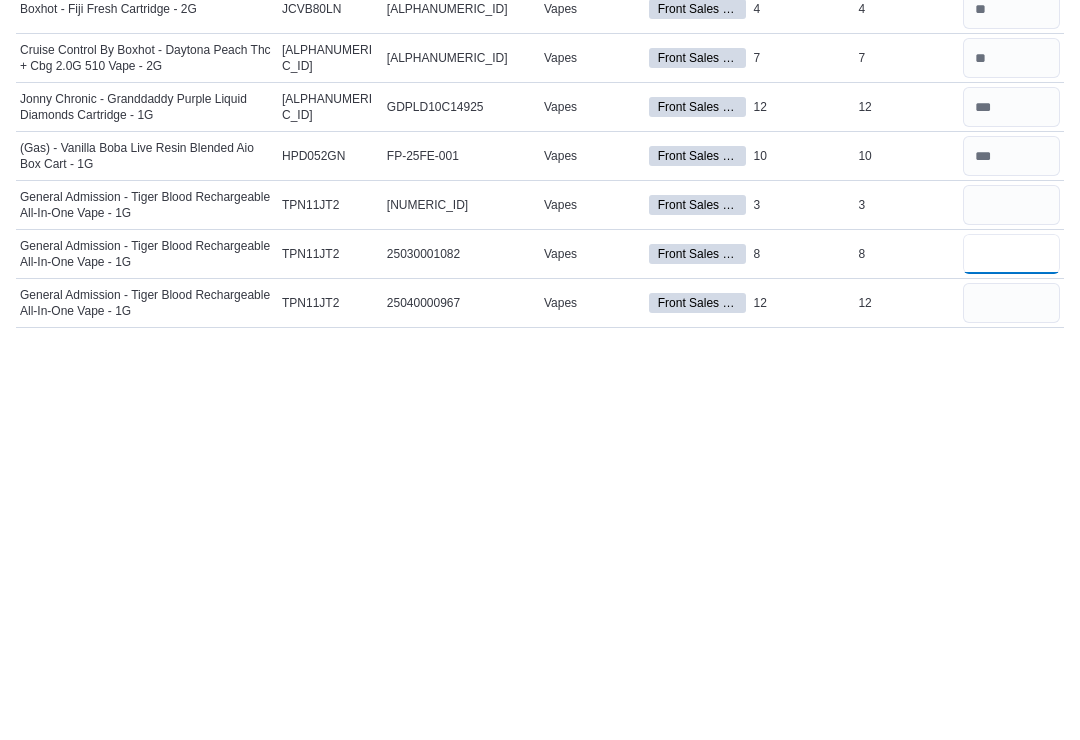 type 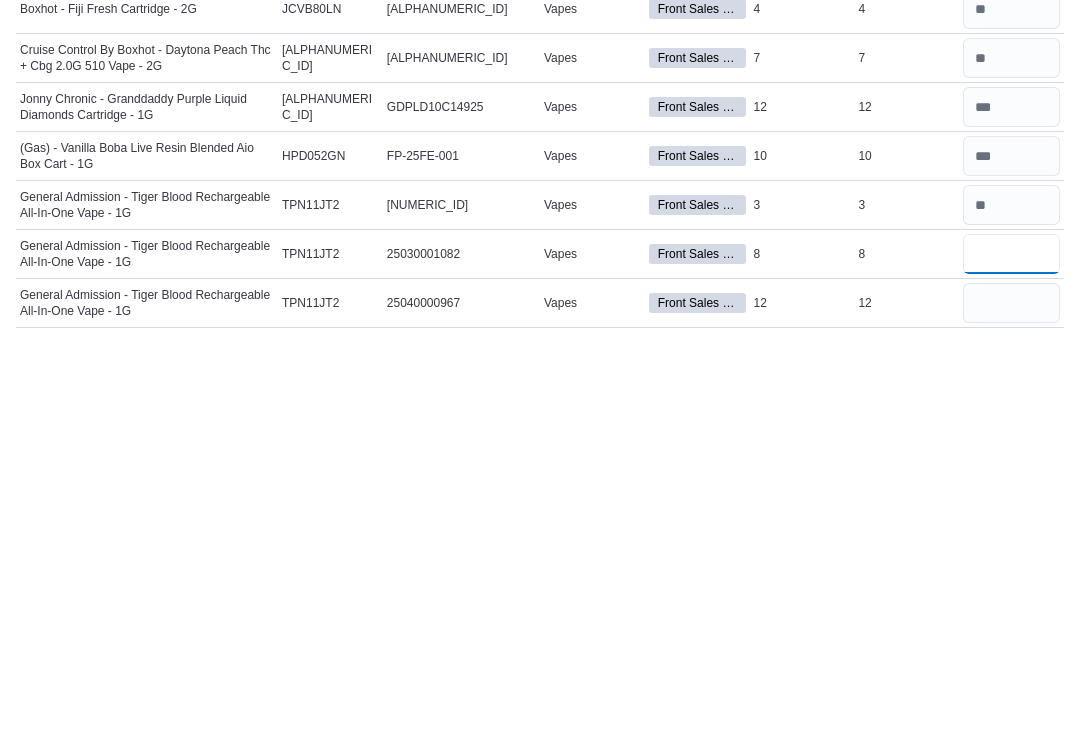 type on "*" 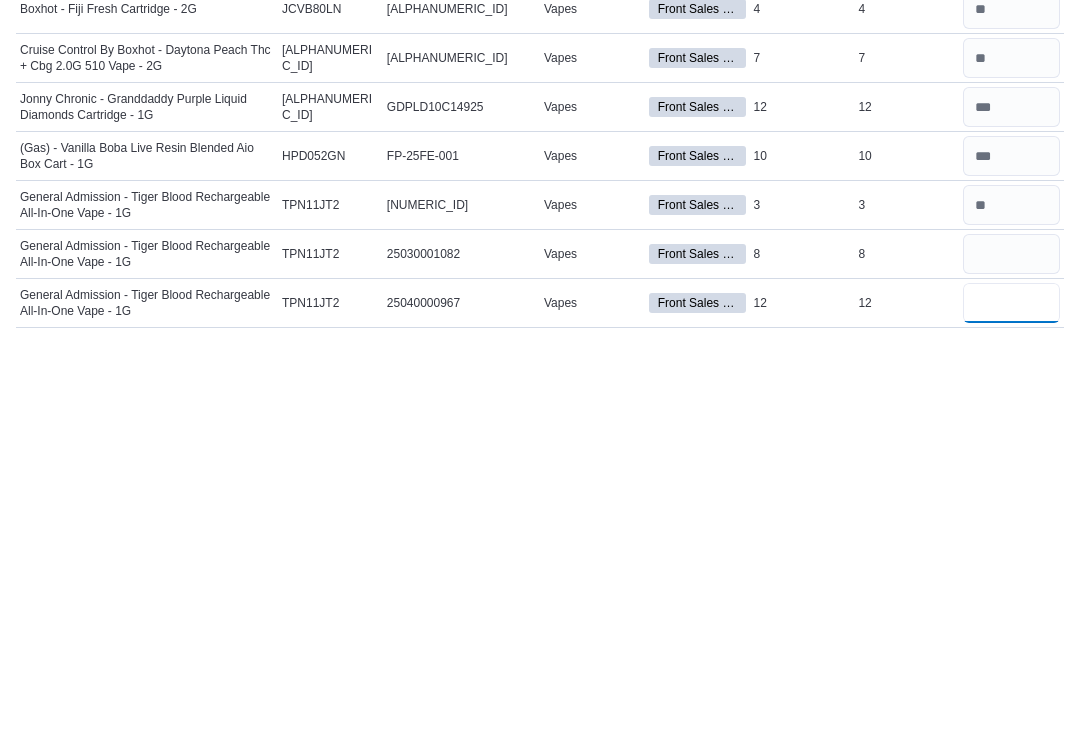 type 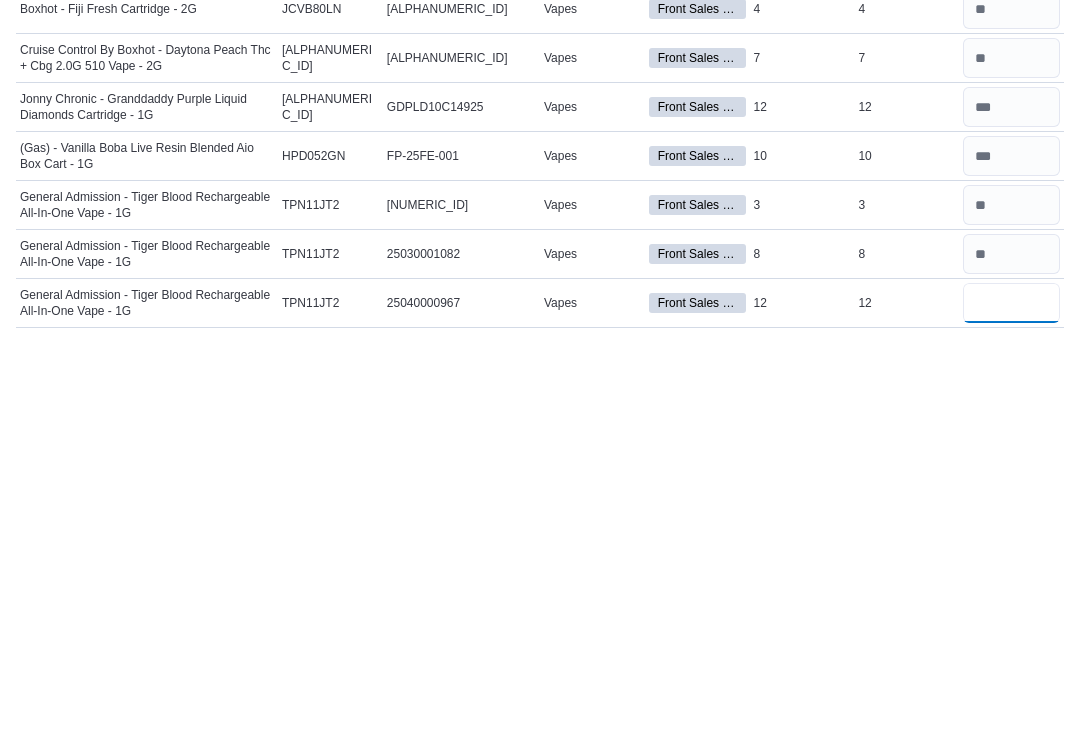 scroll, scrollTop: 286, scrollLeft: 0, axis: vertical 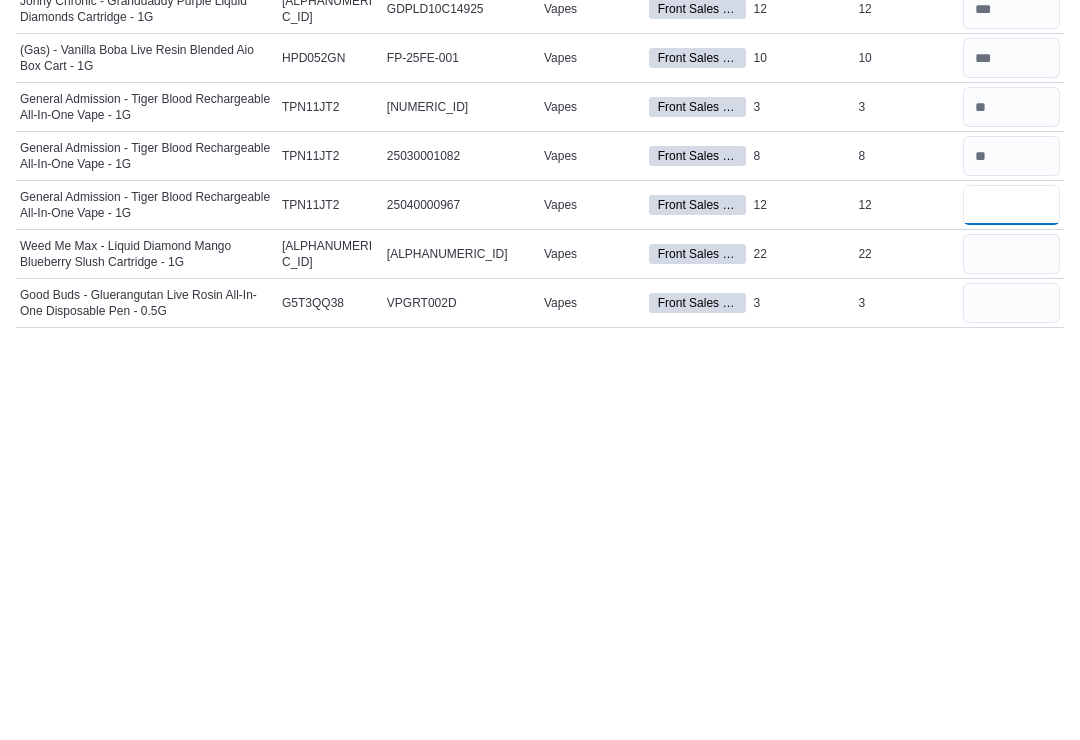 type on "**" 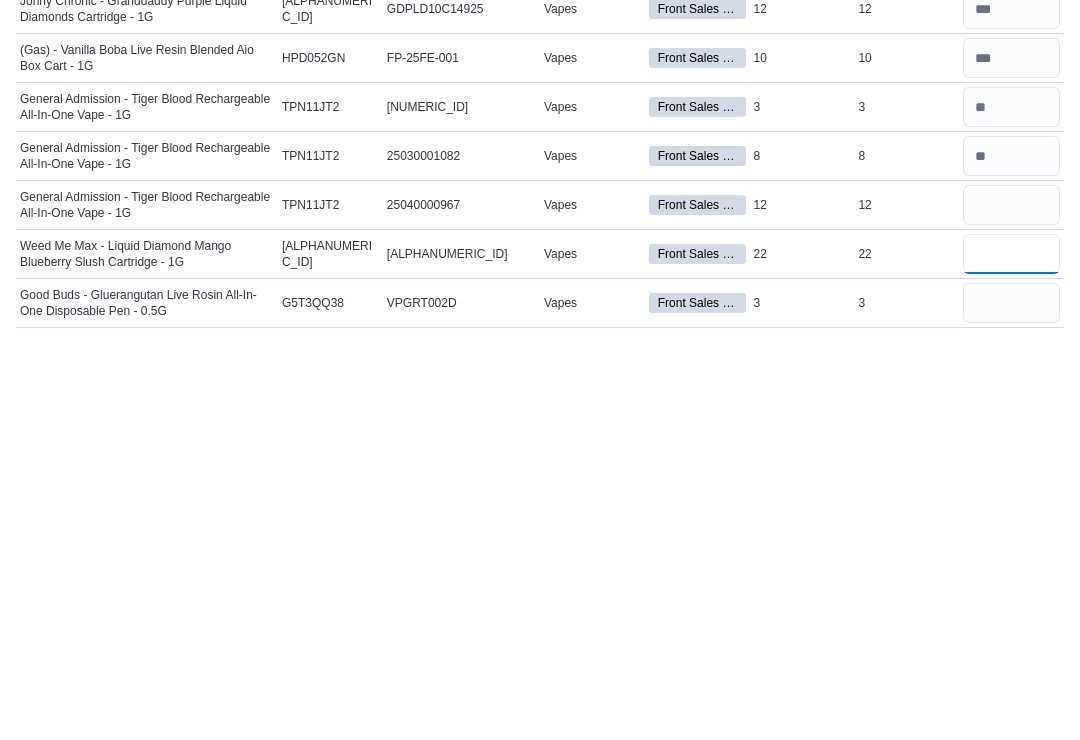 click at bounding box center [1011, 662] 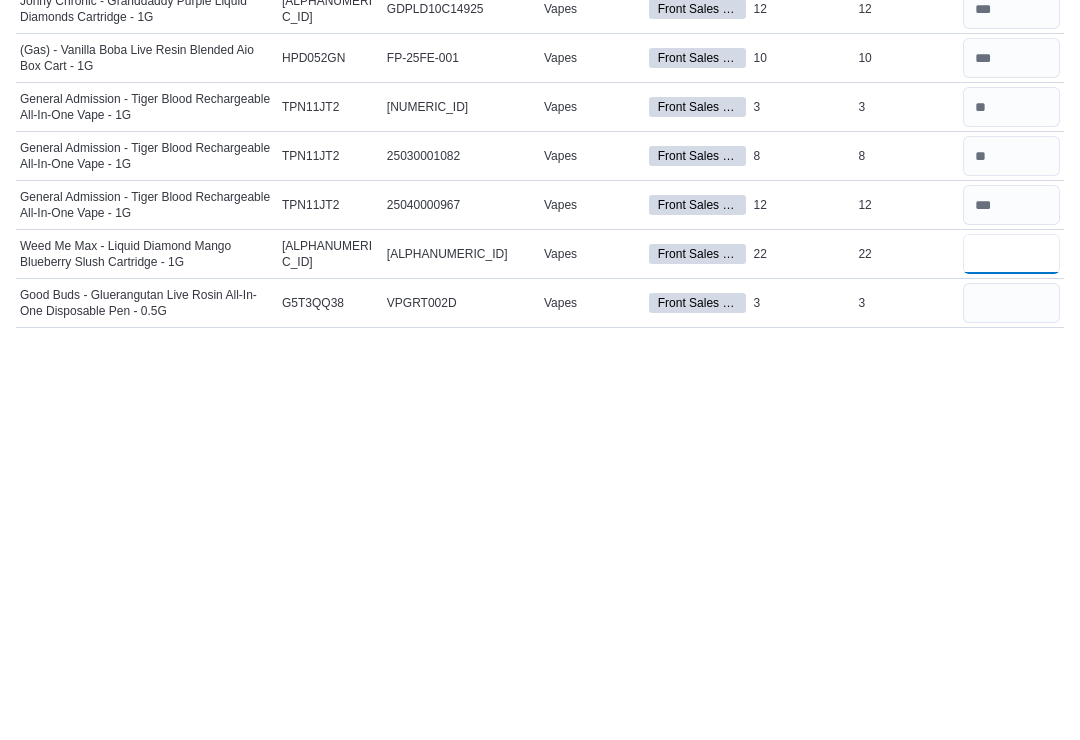 type on "**" 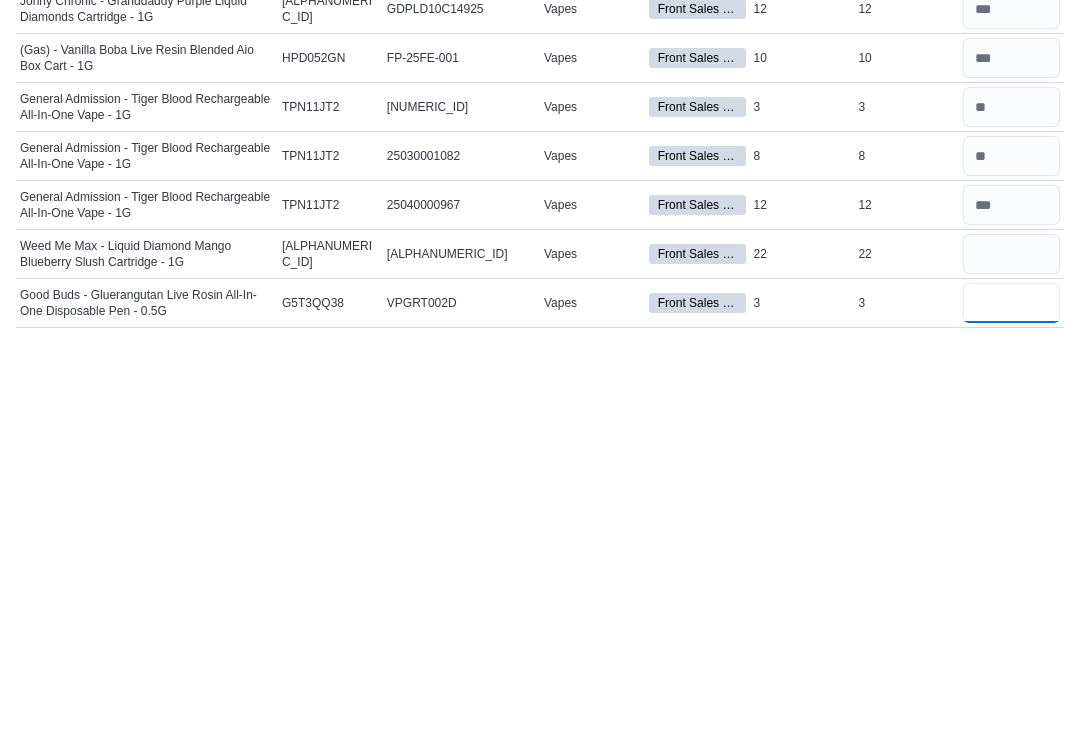 click at bounding box center (1011, 711) 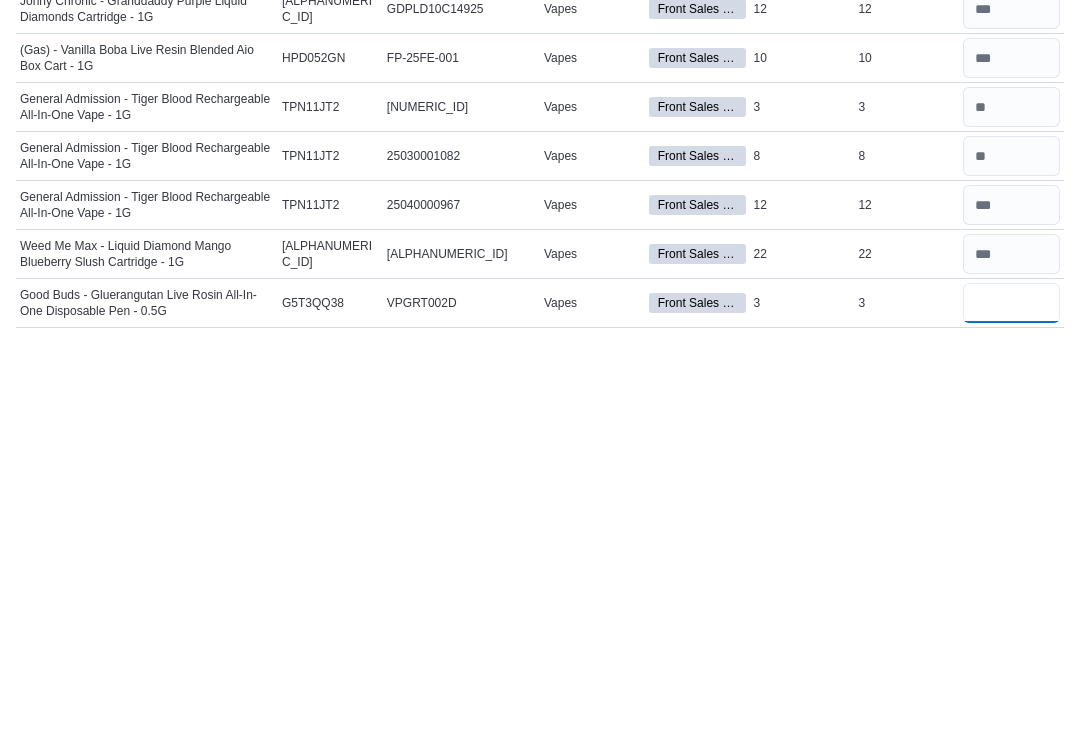 type on "*" 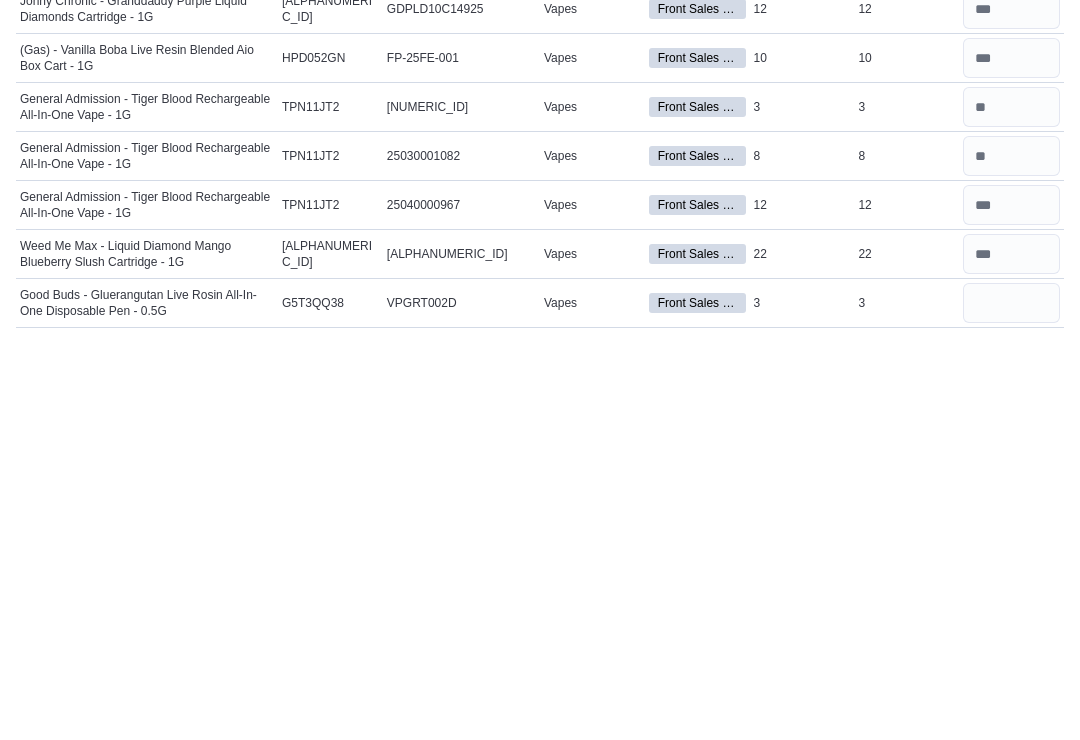 click at bounding box center (1011, 760) 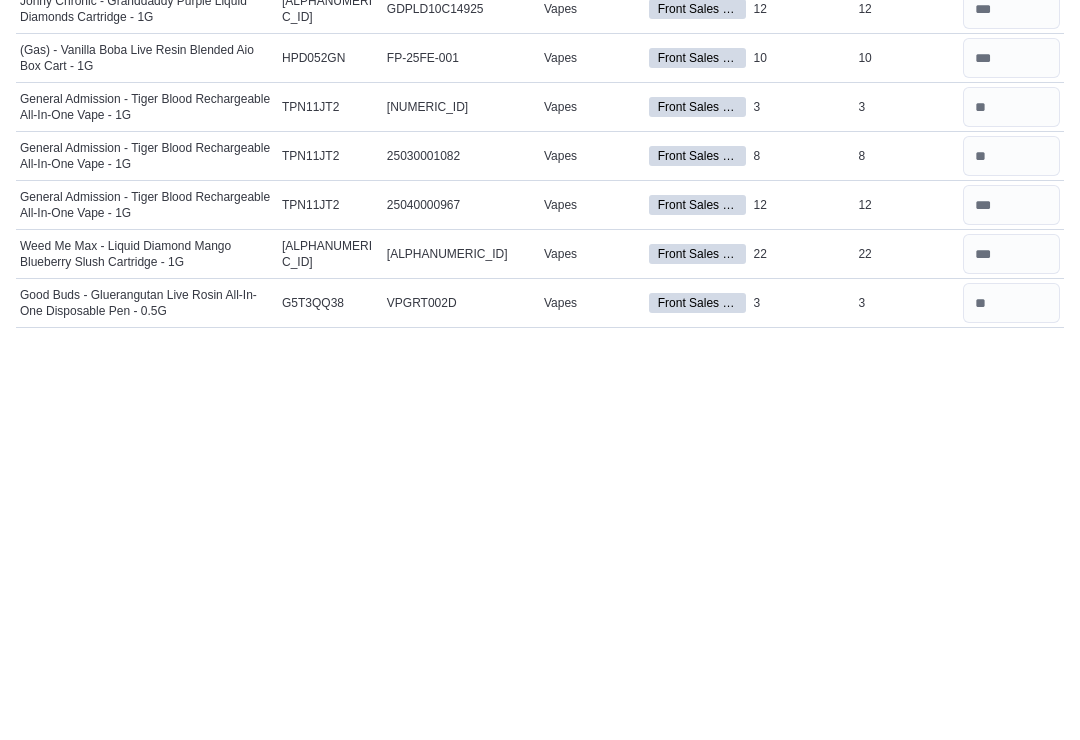 scroll, scrollTop: 433, scrollLeft: 0, axis: vertical 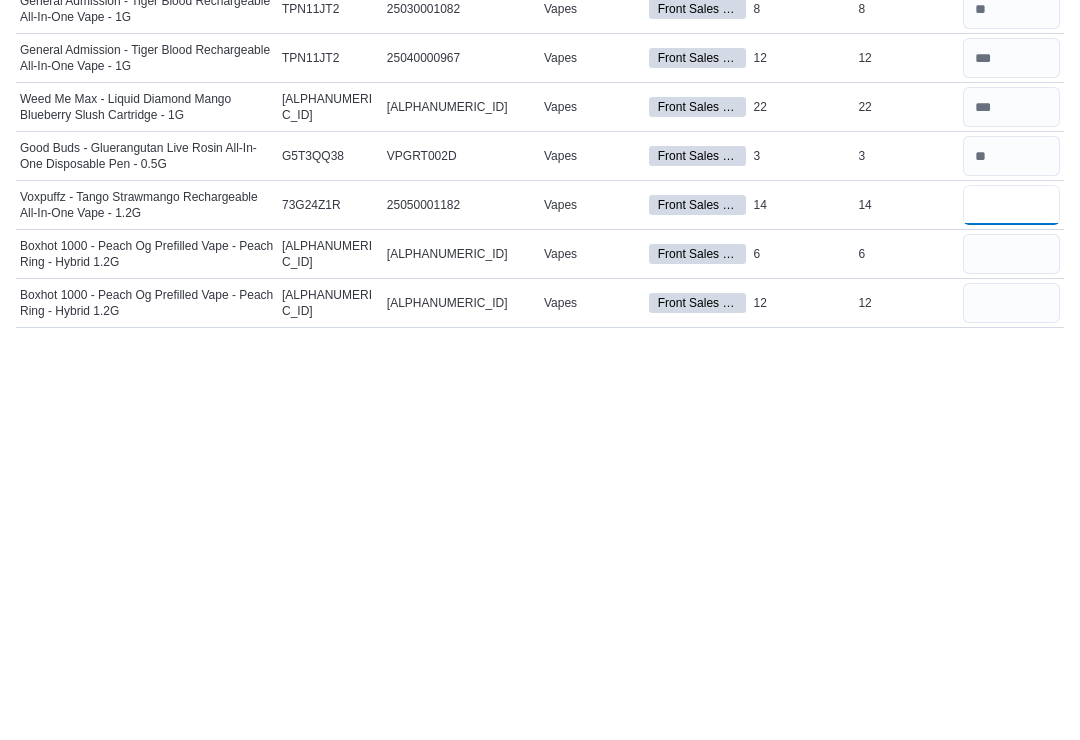type on "**" 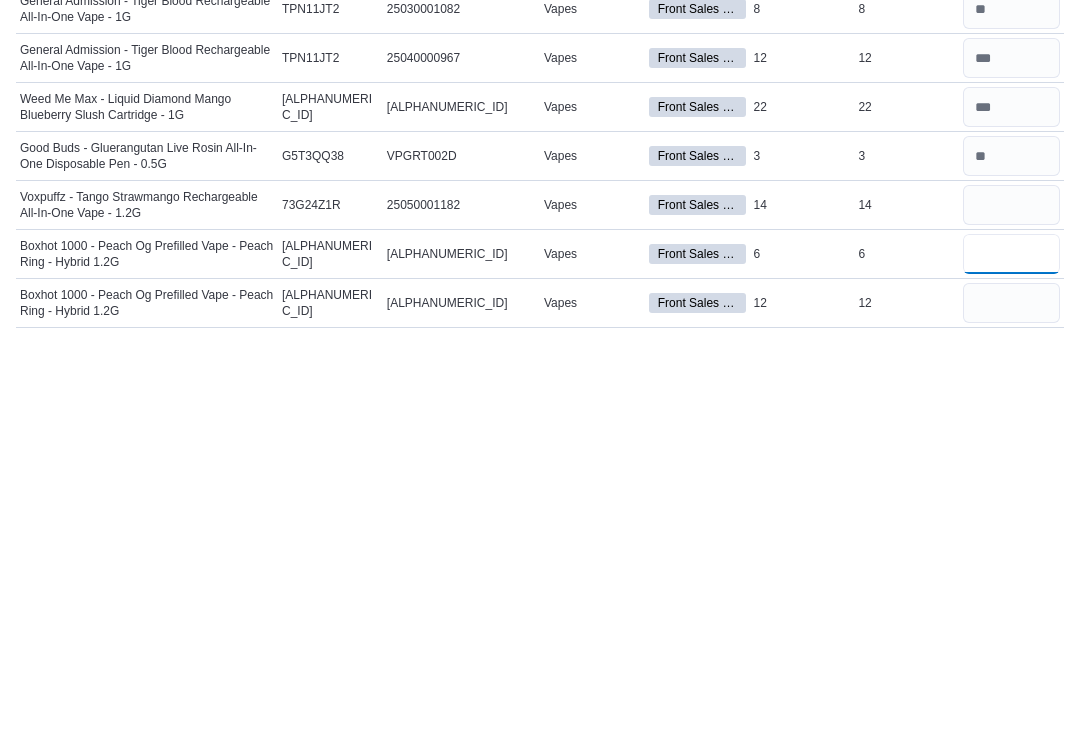 click at bounding box center (1011, 662) 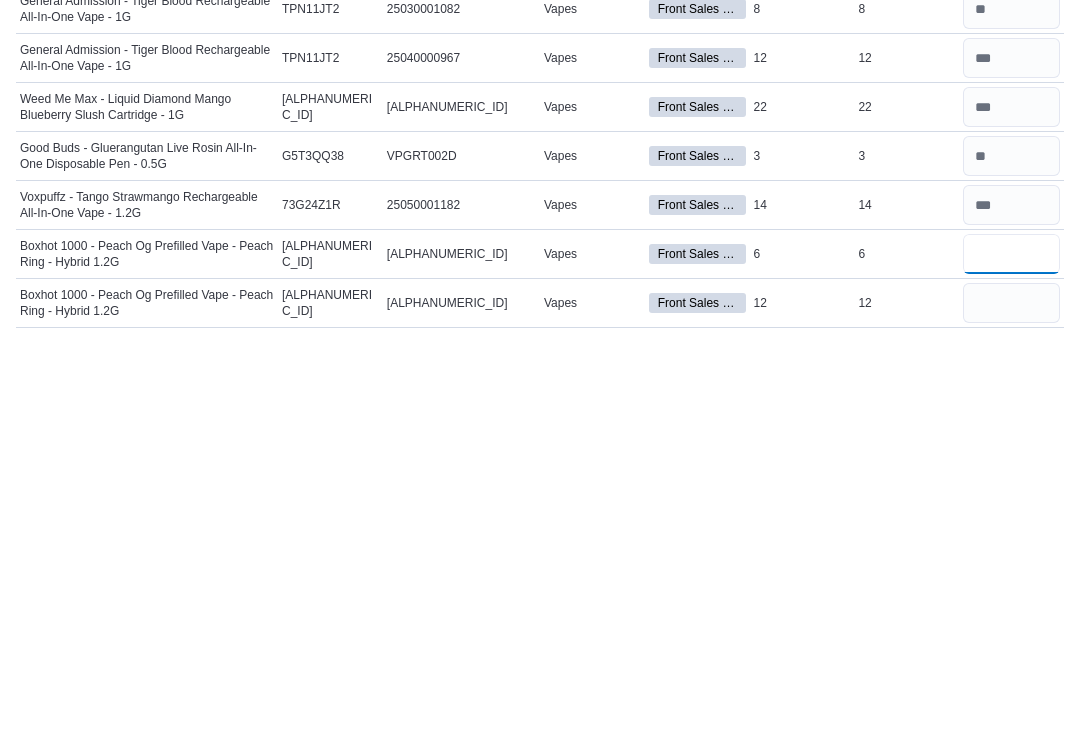 type on "*" 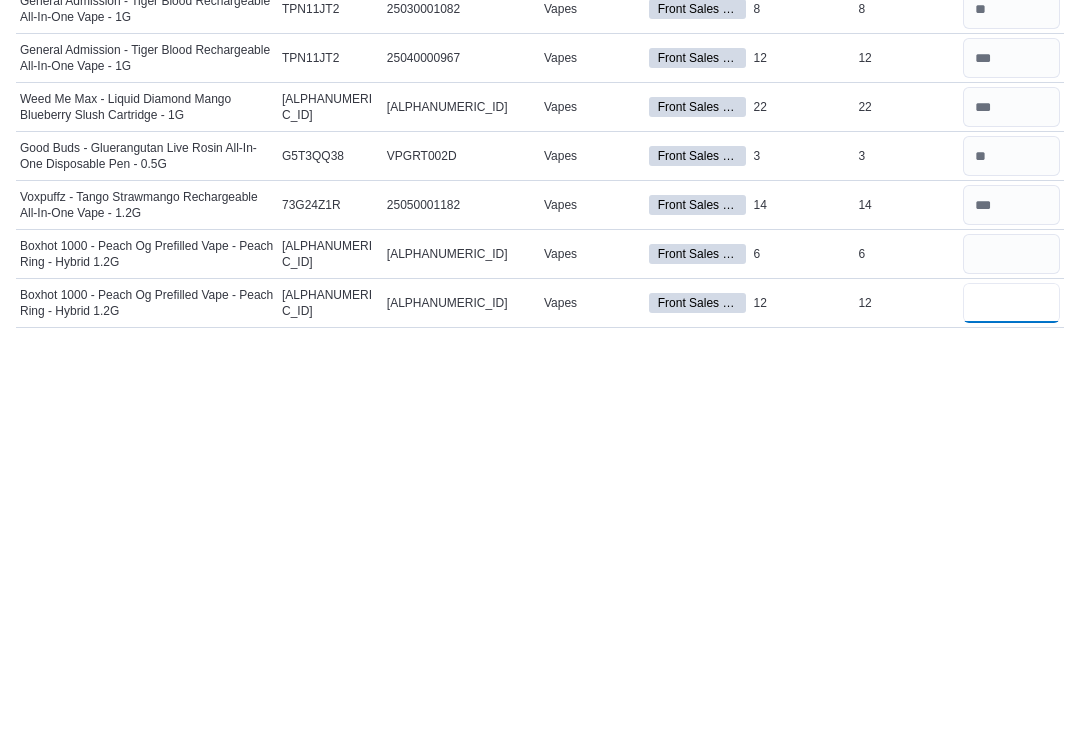 type 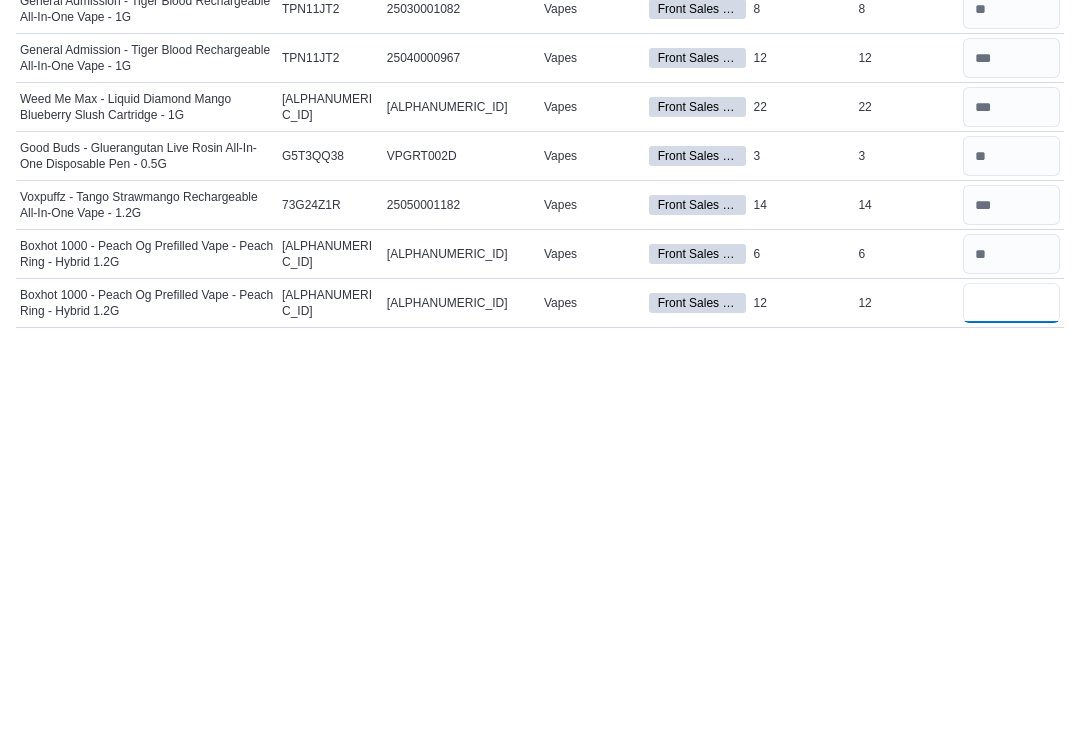 scroll, scrollTop: 531, scrollLeft: 0, axis: vertical 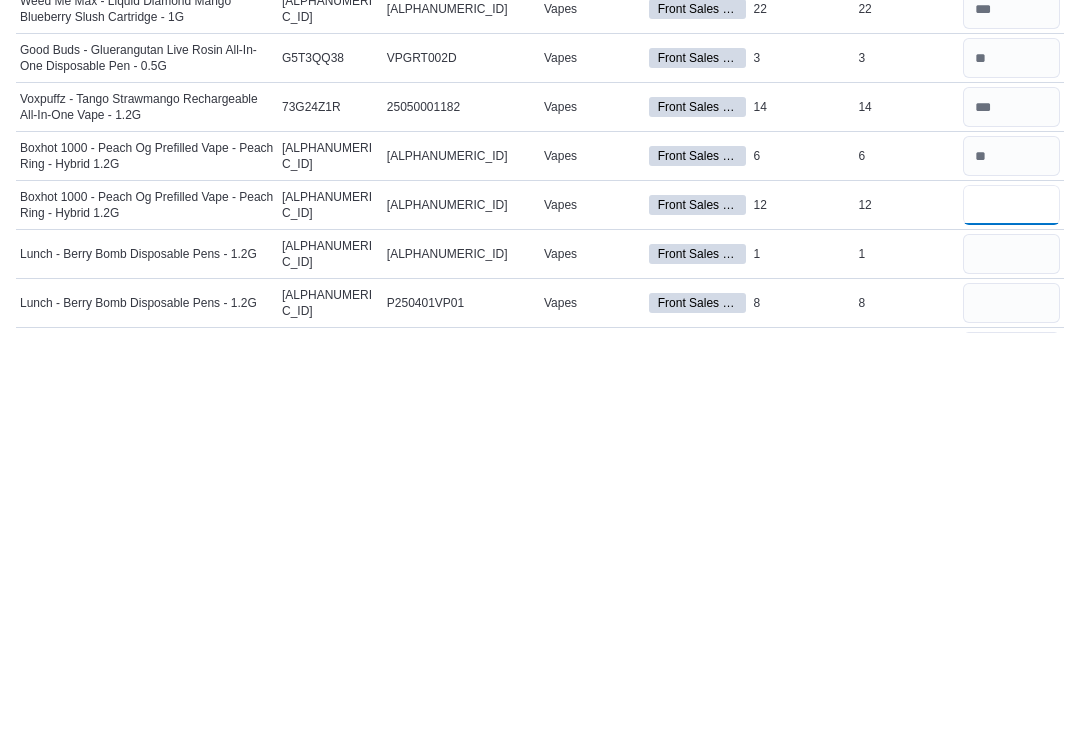 type on "**" 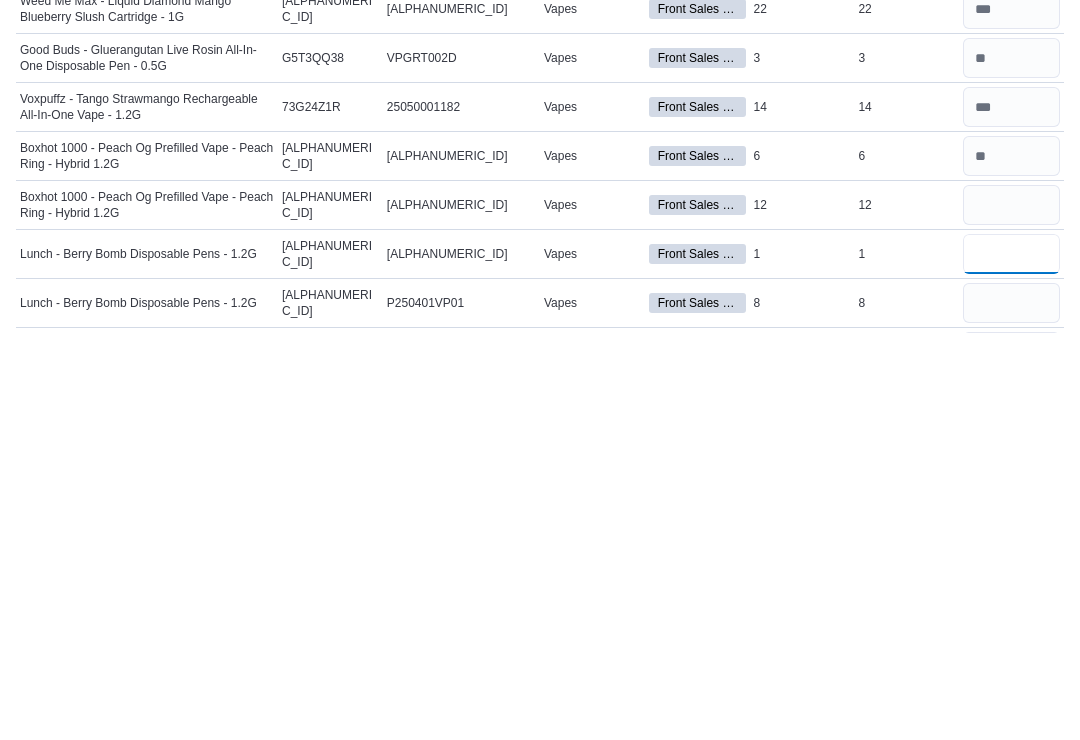 click at bounding box center (1011, 662) 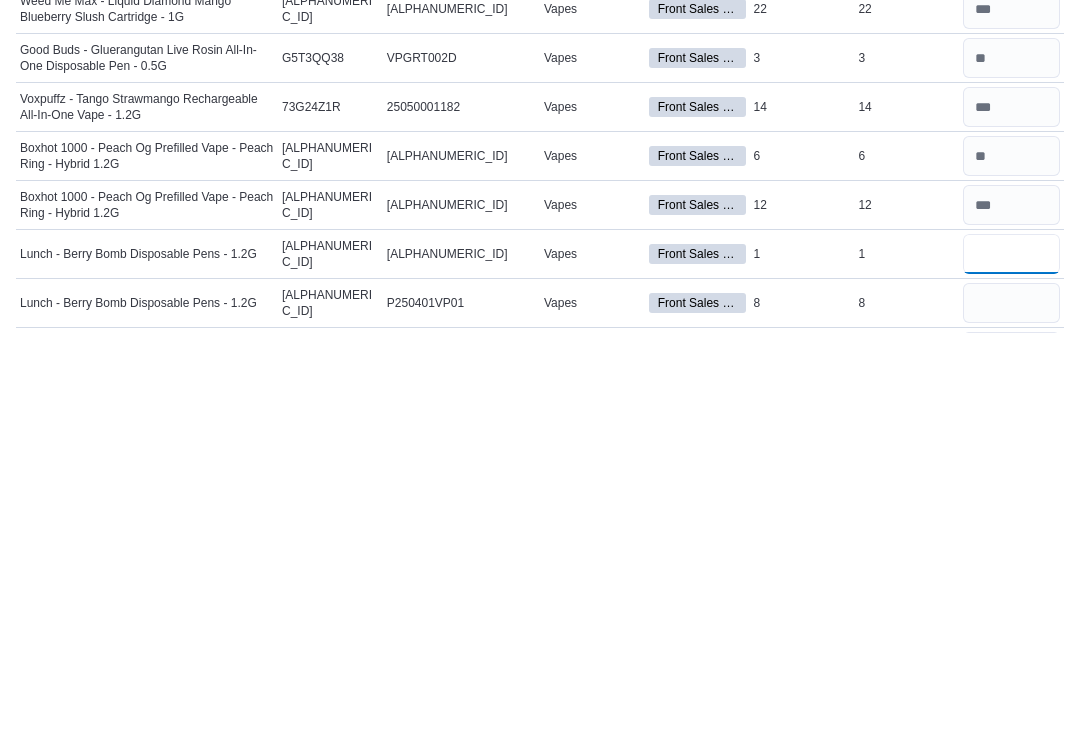 type on "*" 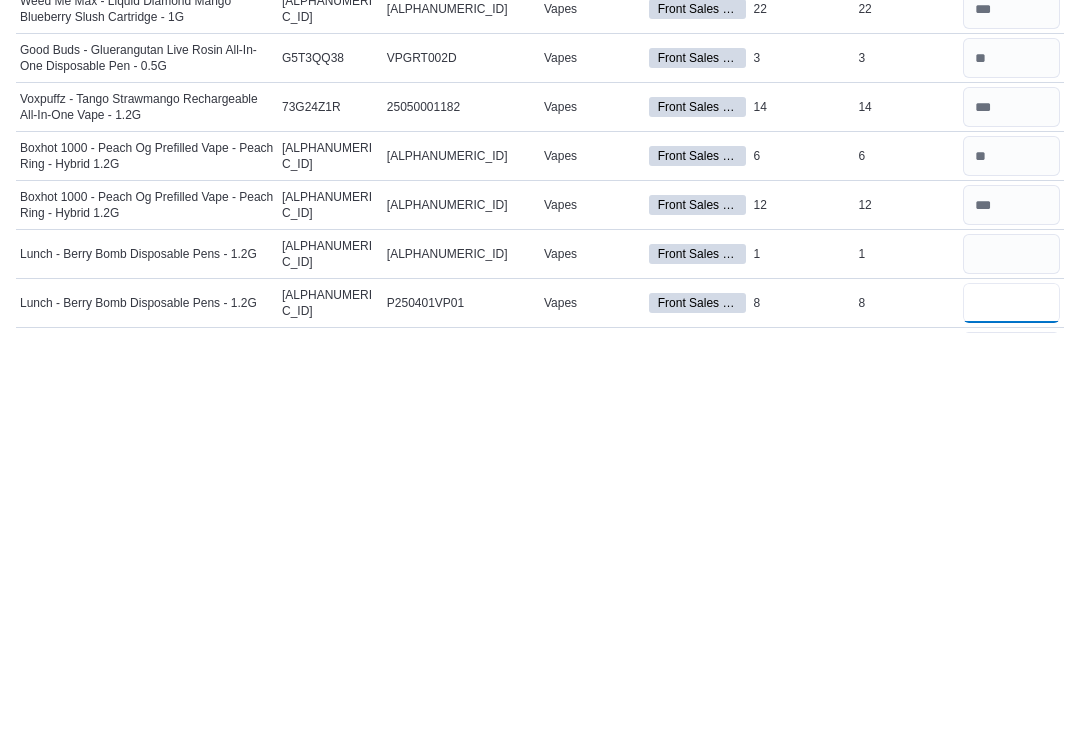 click at bounding box center [1011, 711] 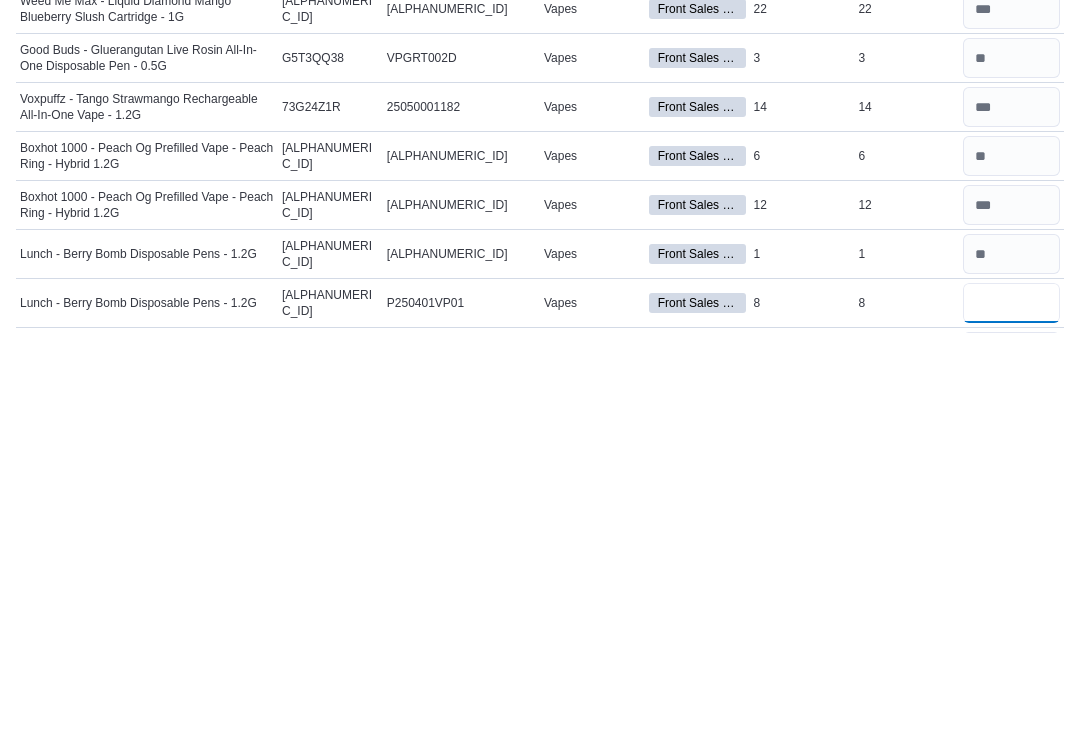 type on "*" 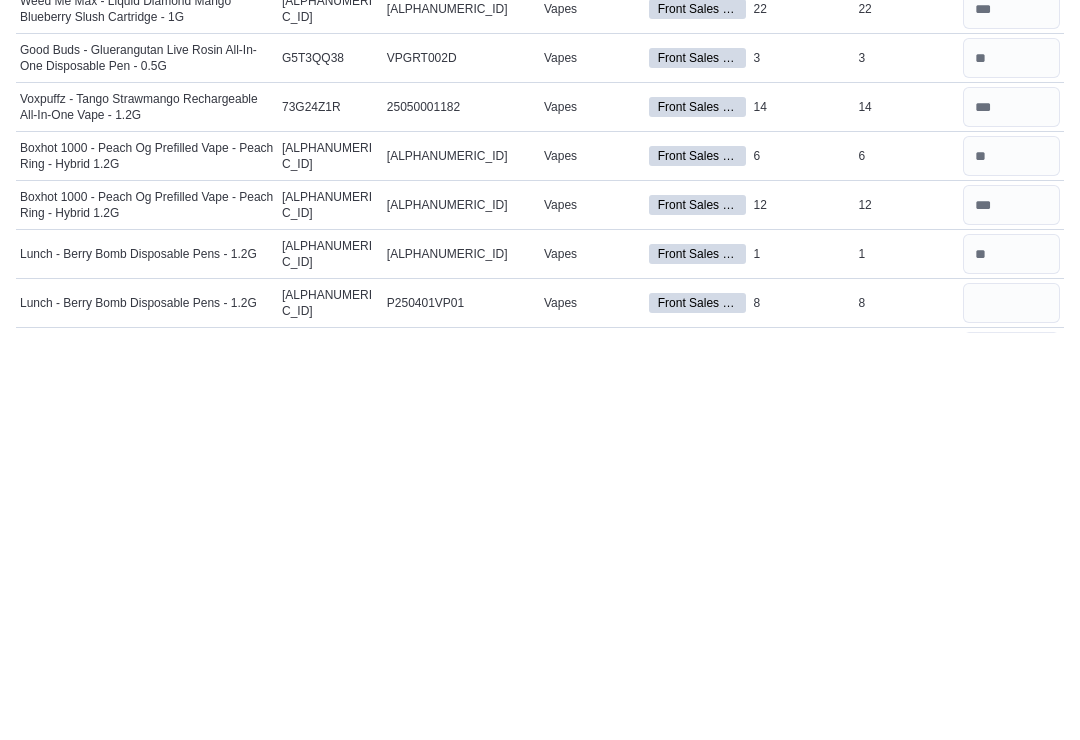 click at bounding box center [1011, 760] 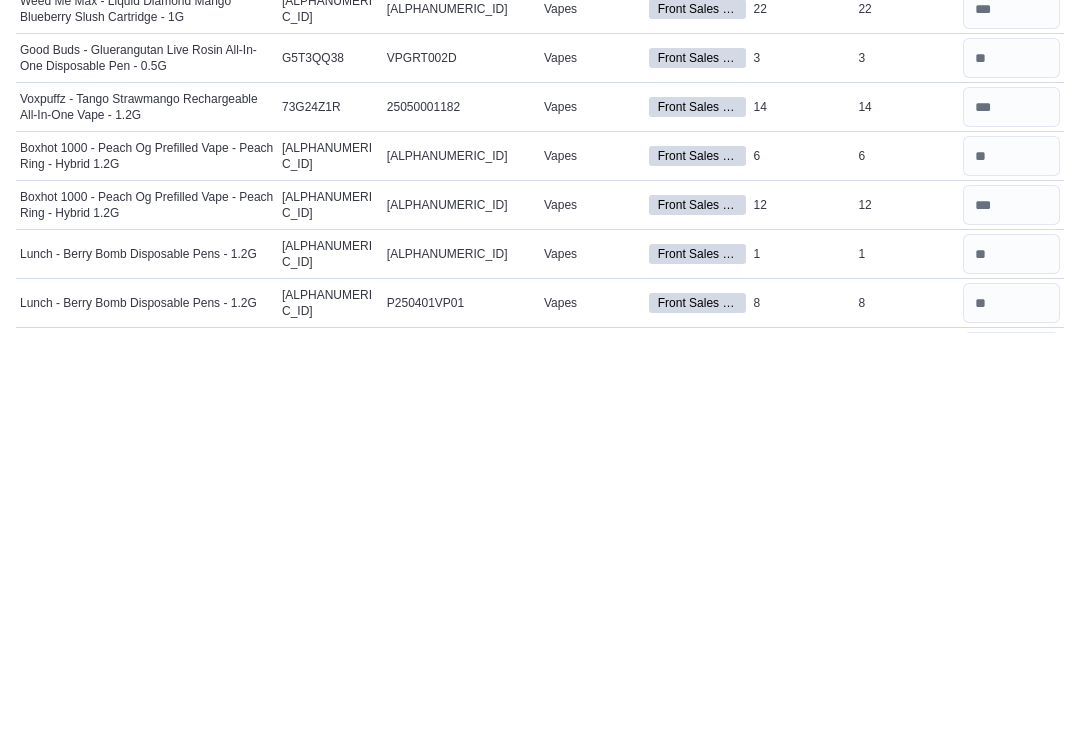 scroll, scrollTop: 678, scrollLeft: 0, axis: vertical 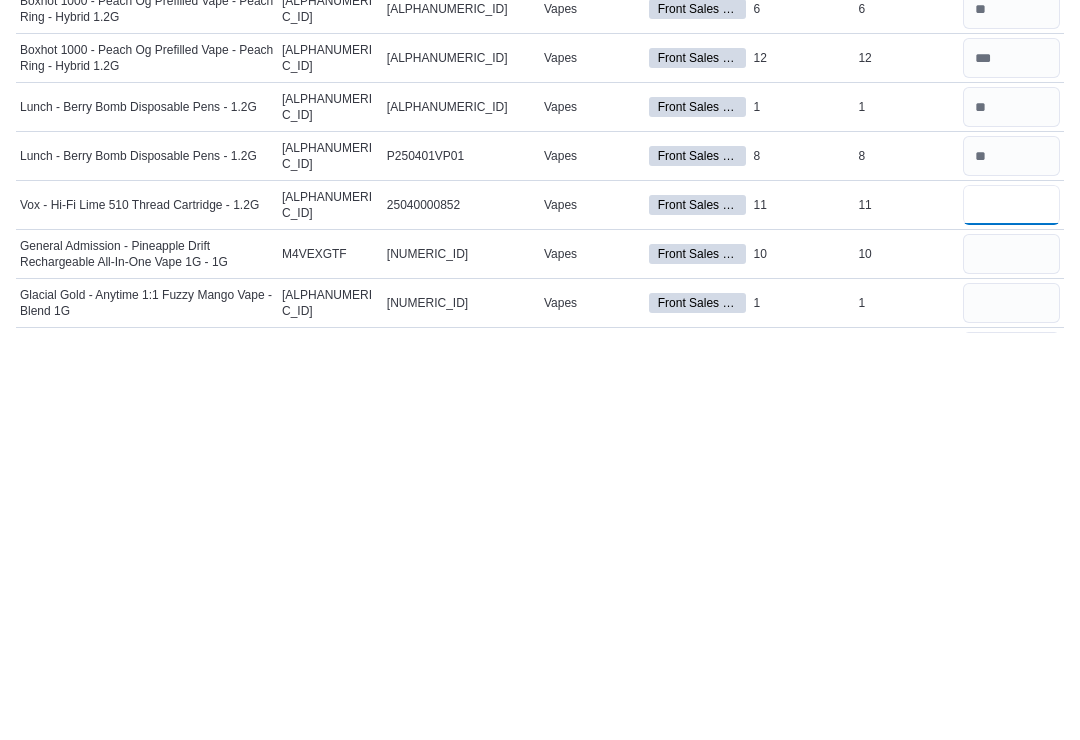 type on "**" 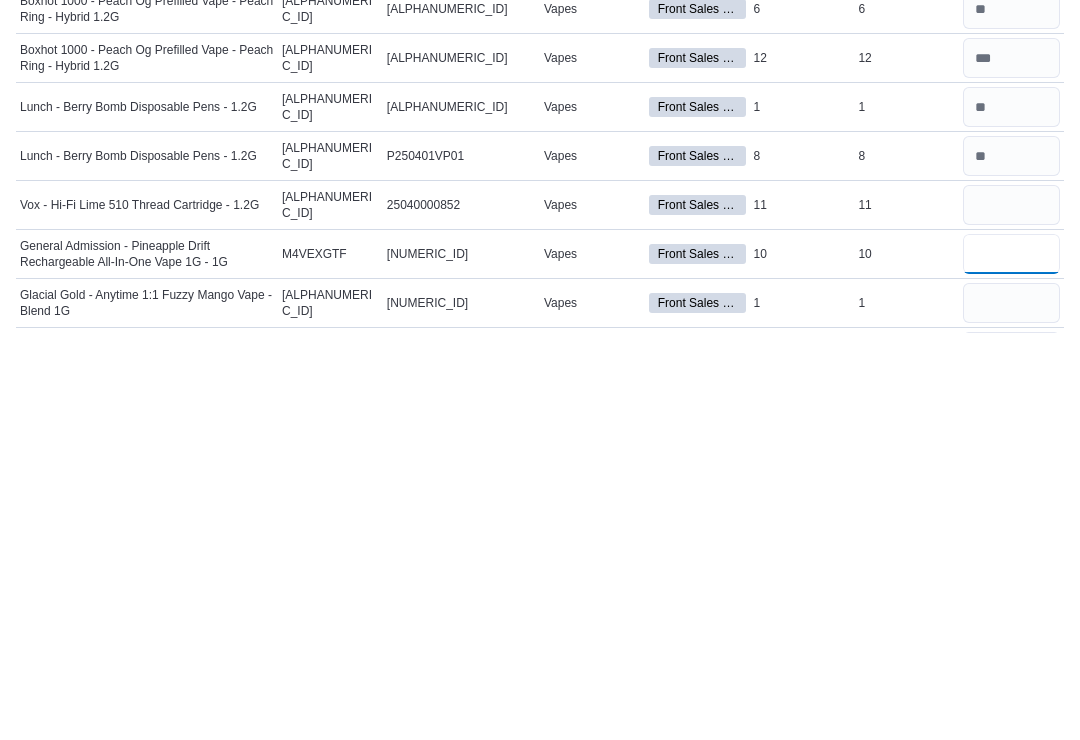 click at bounding box center [1011, 662] 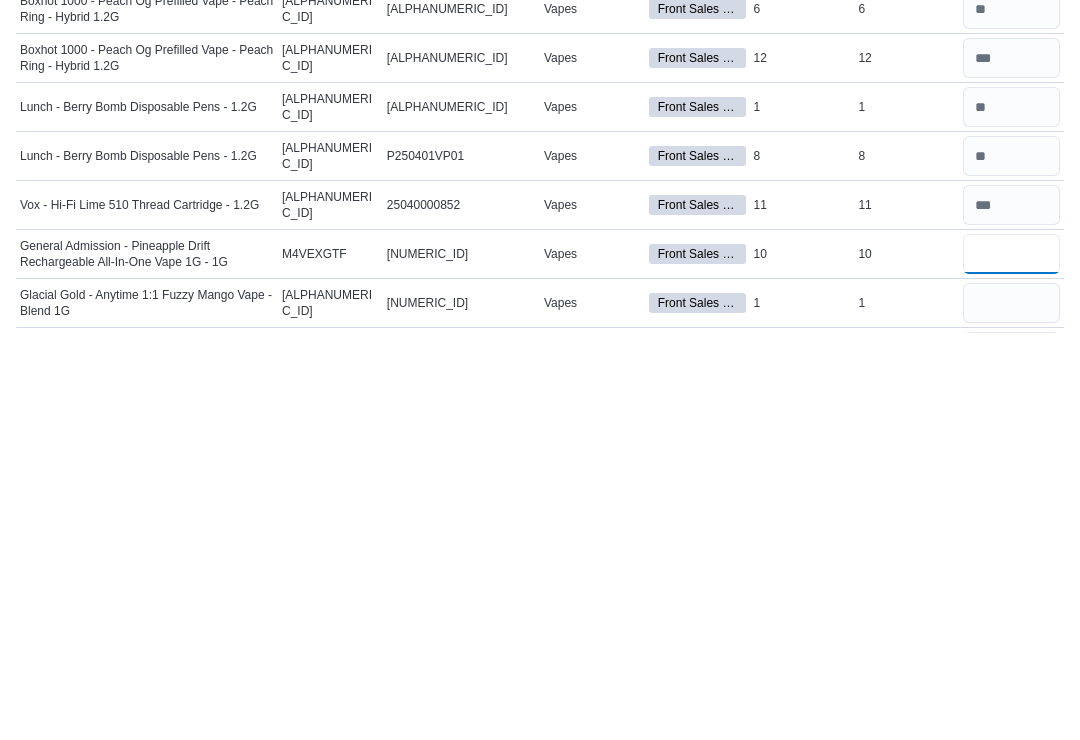 type on "**" 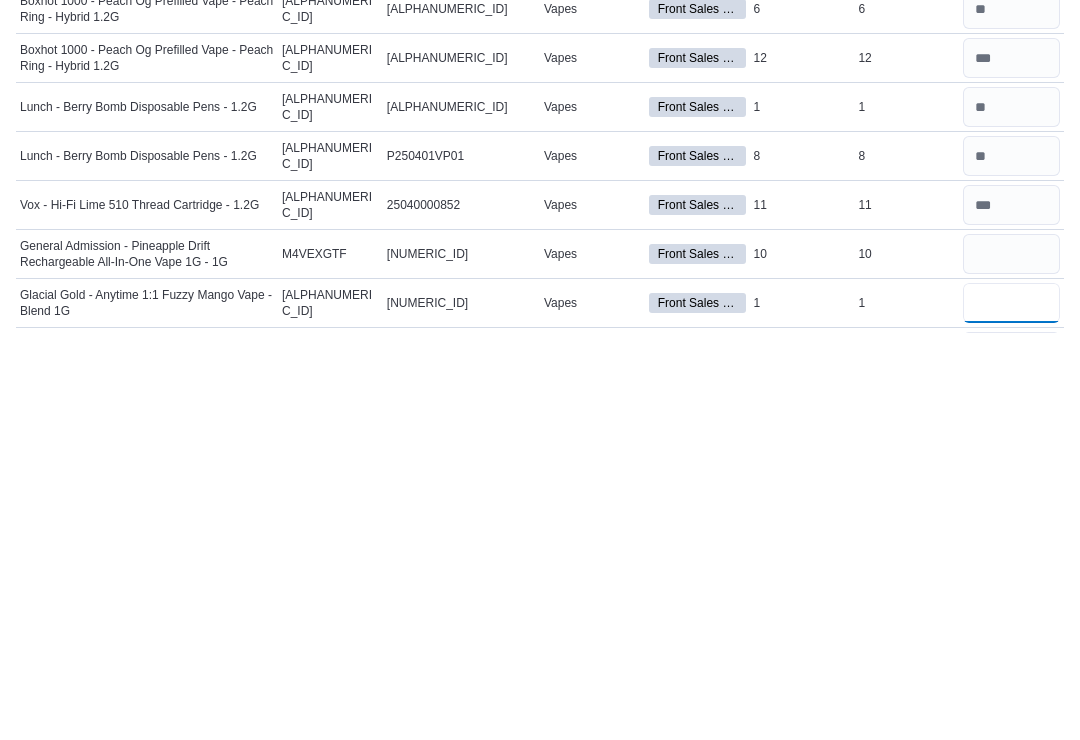 click at bounding box center [1011, 711] 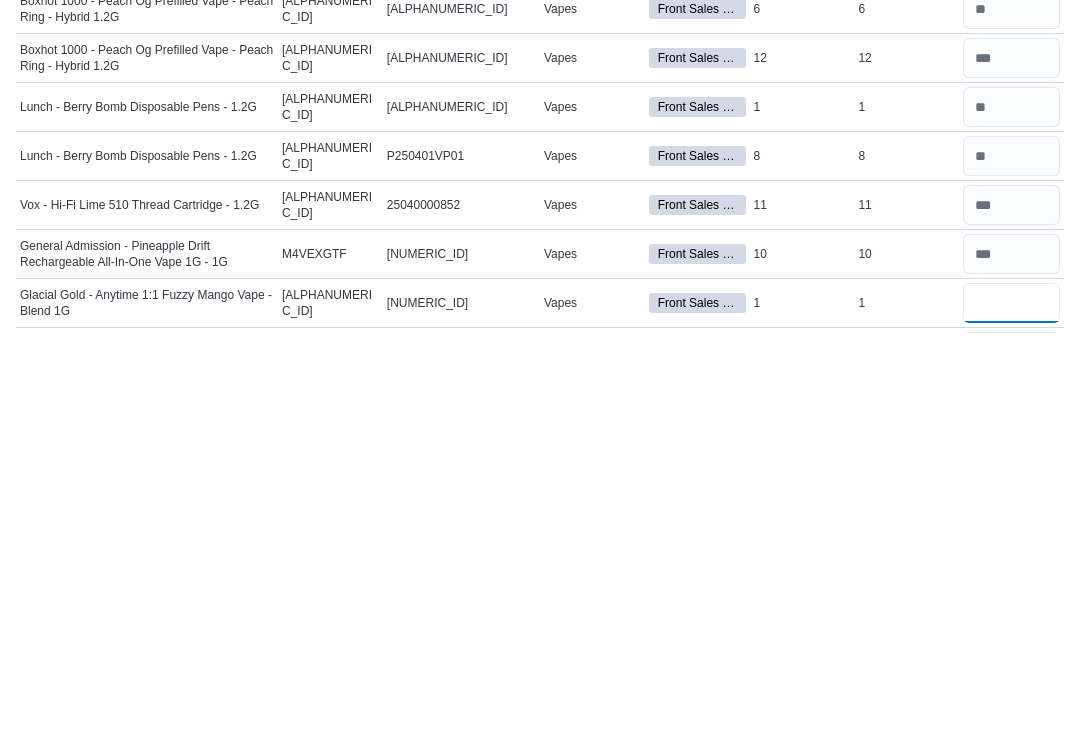 type on "*" 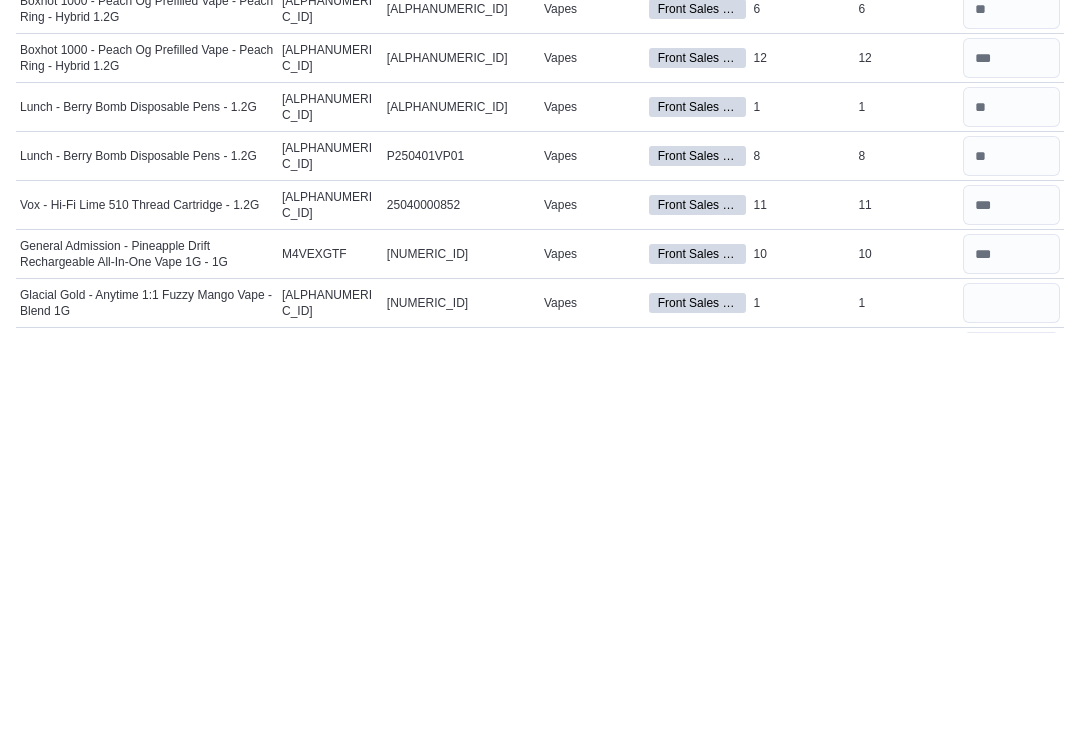 type 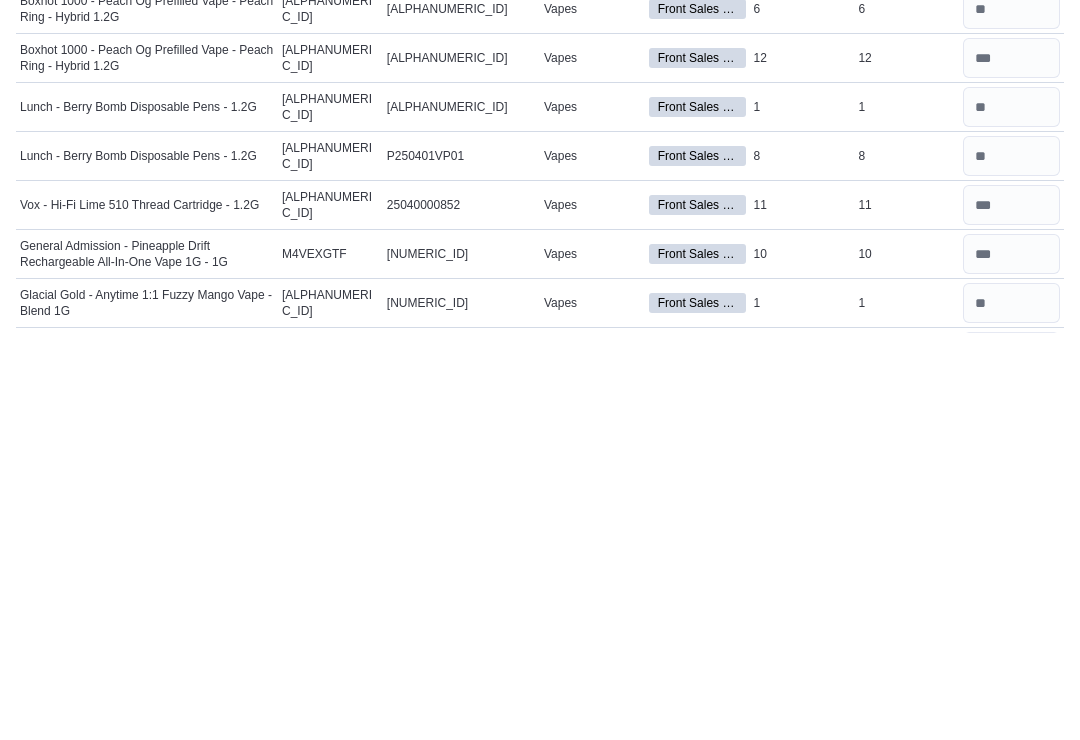 scroll, scrollTop: 825, scrollLeft: 0, axis: vertical 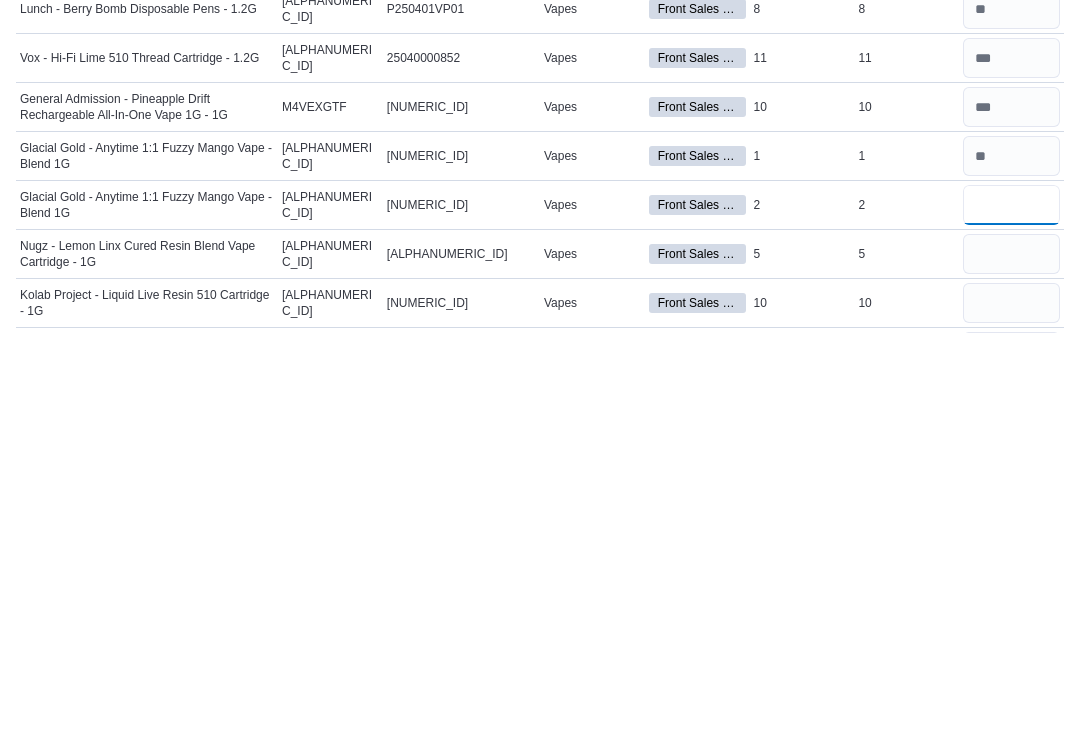 type on "*" 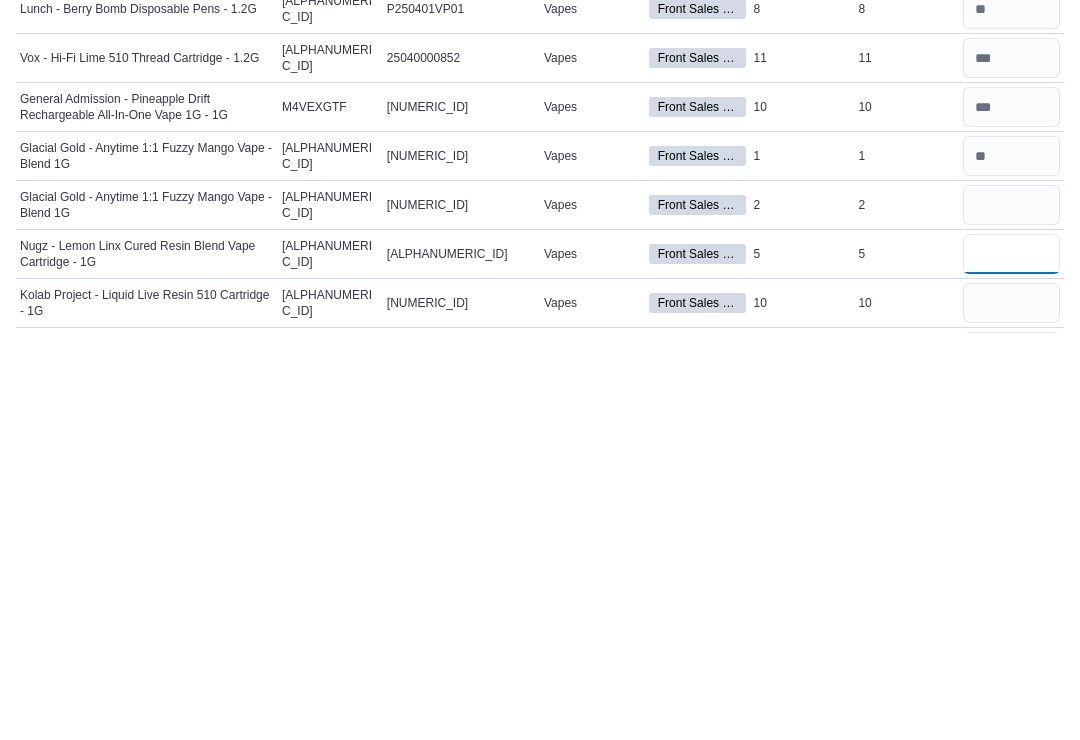click at bounding box center (1011, 662) 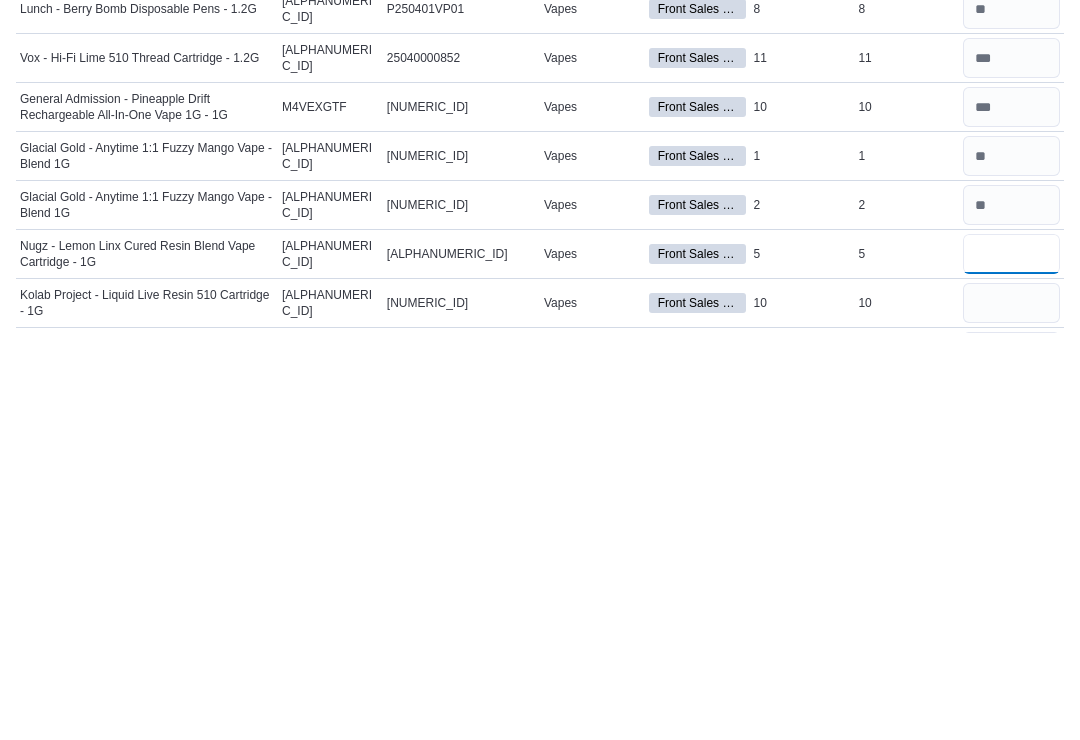 type on "*" 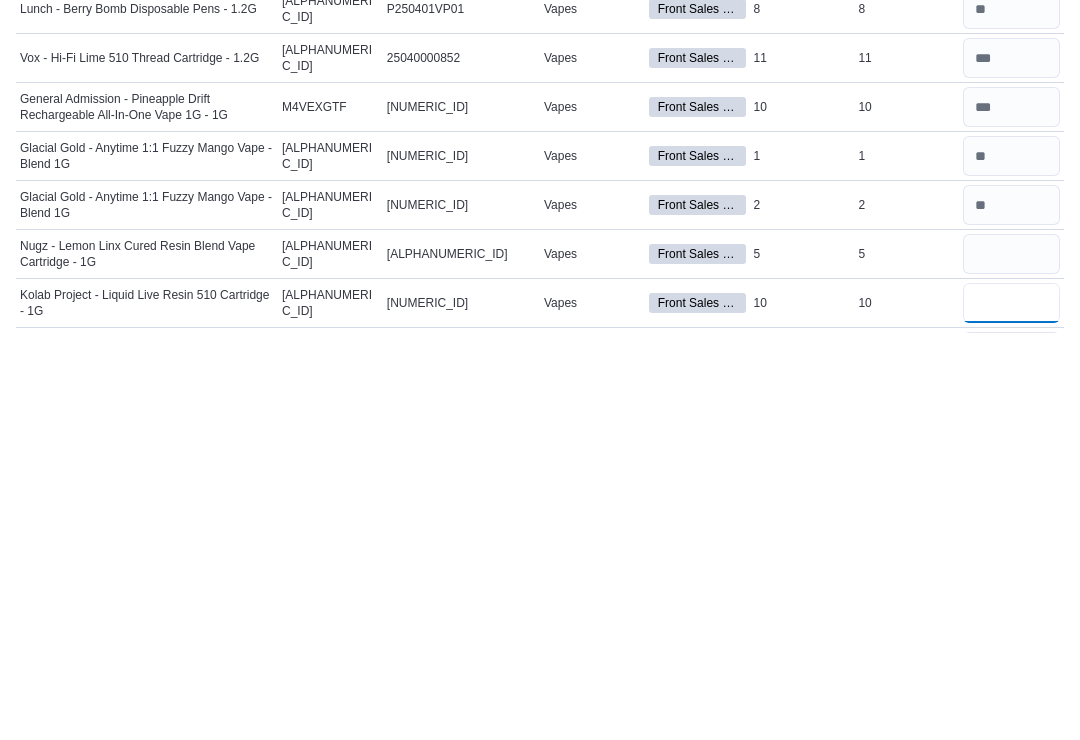 click at bounding box center [1011, 711] 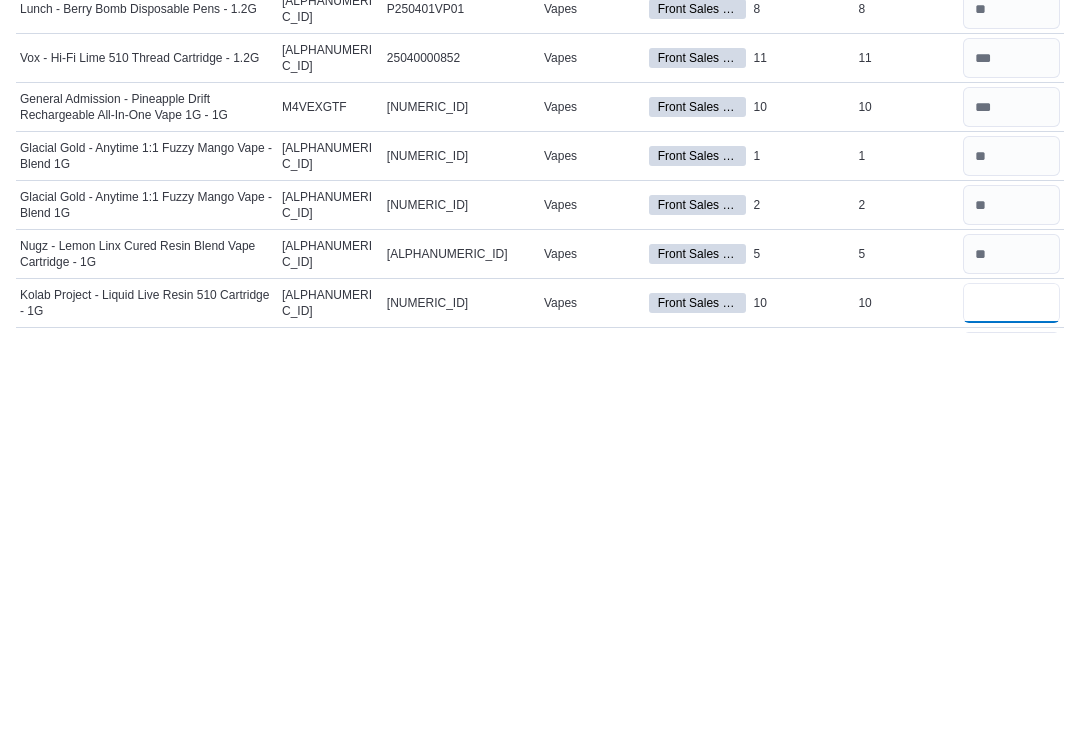 type on "**" 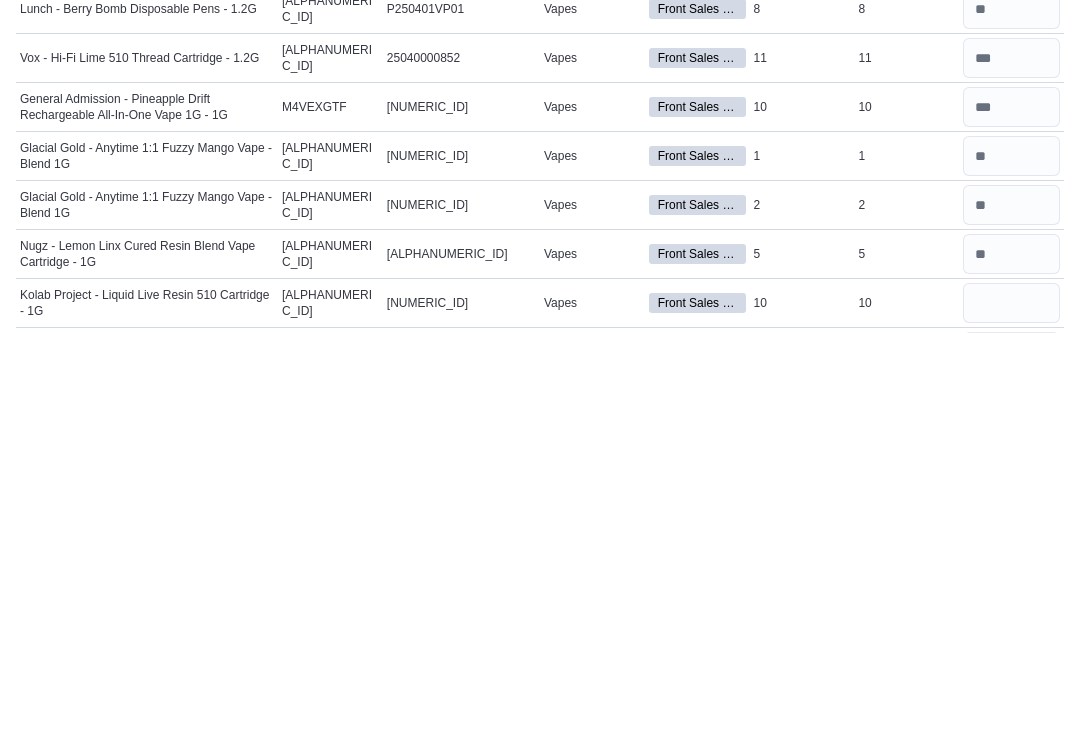 type 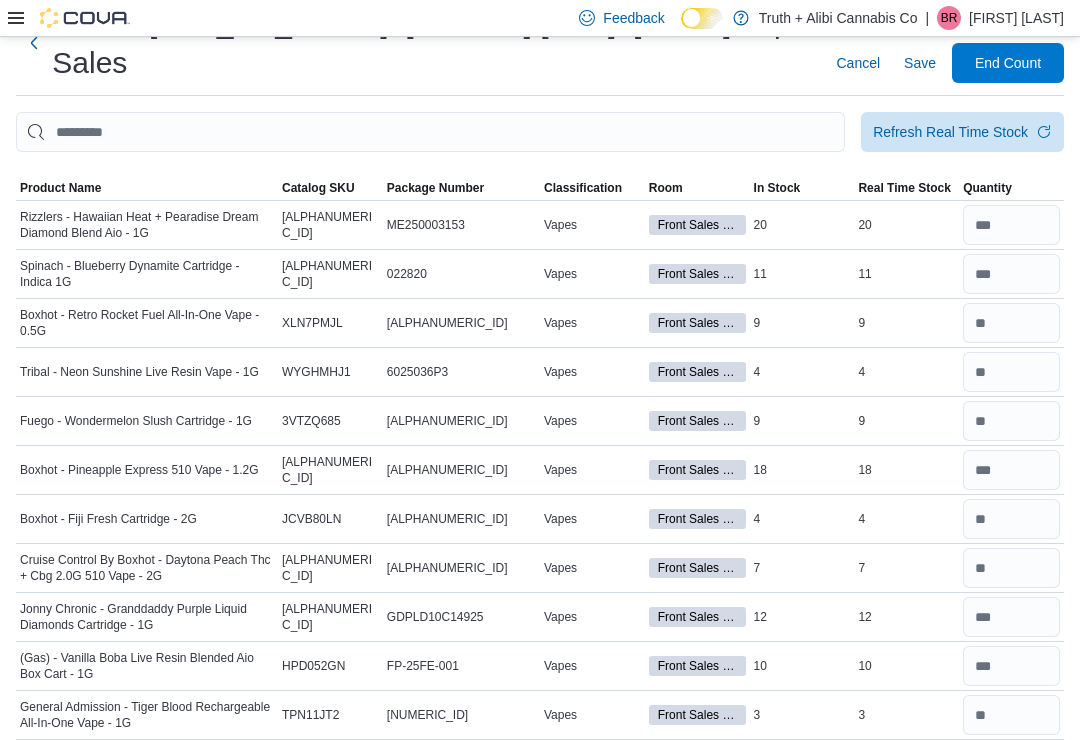 scroll, scrollTop: 0, scrollLeft: 0, axis: both 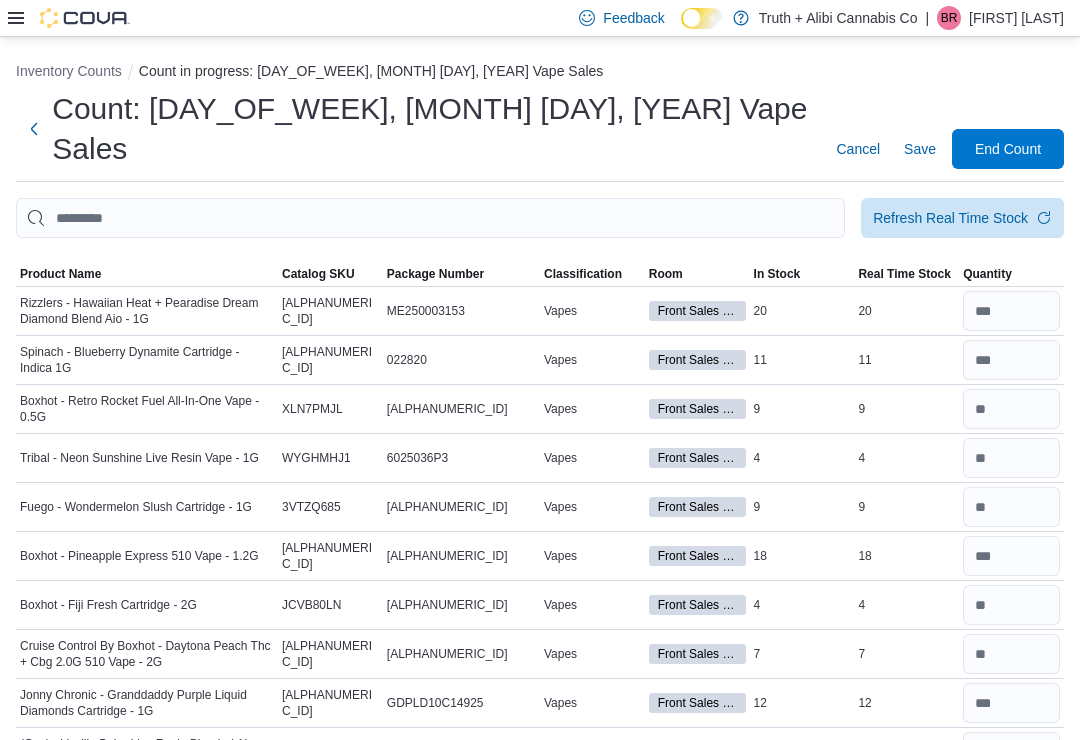 type on "**" 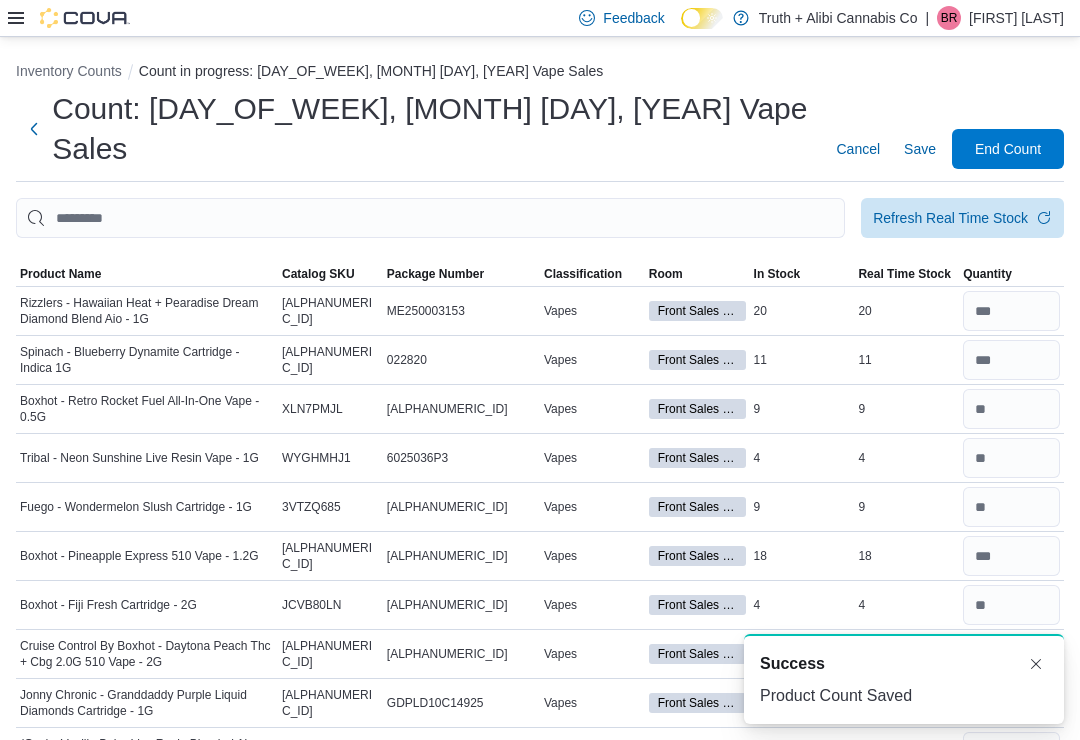 scroll, scrollTop: 0, scrollLeft: 0, axis: both 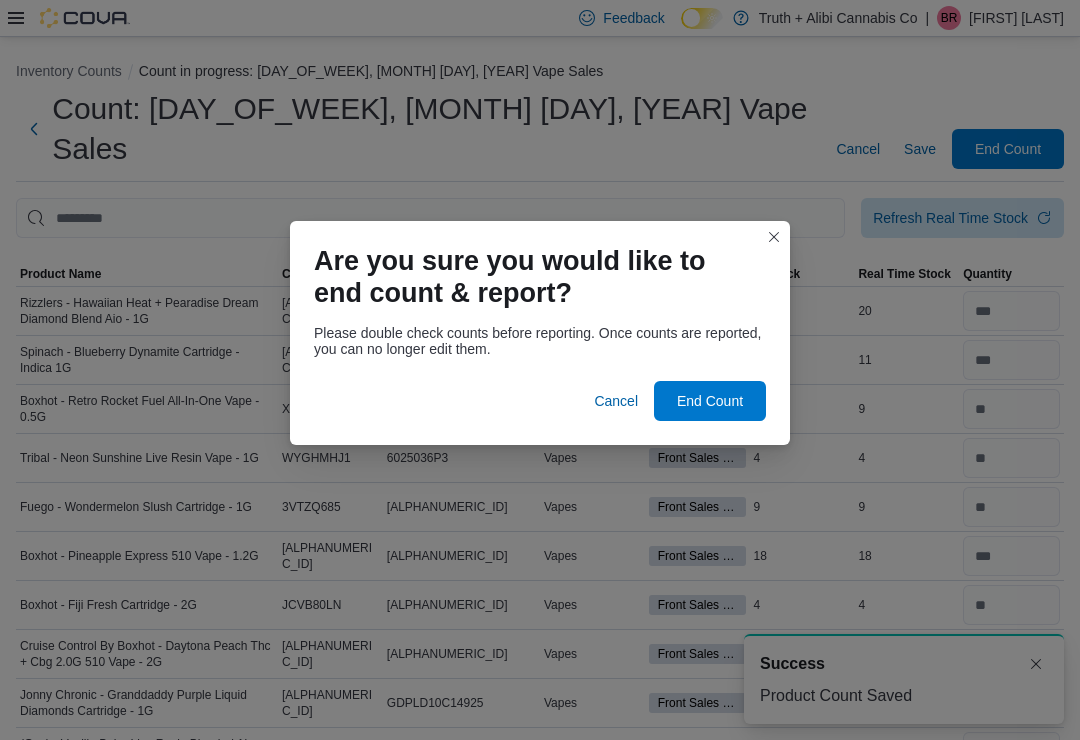 click on "End Count" at bounding box center (710, 401) 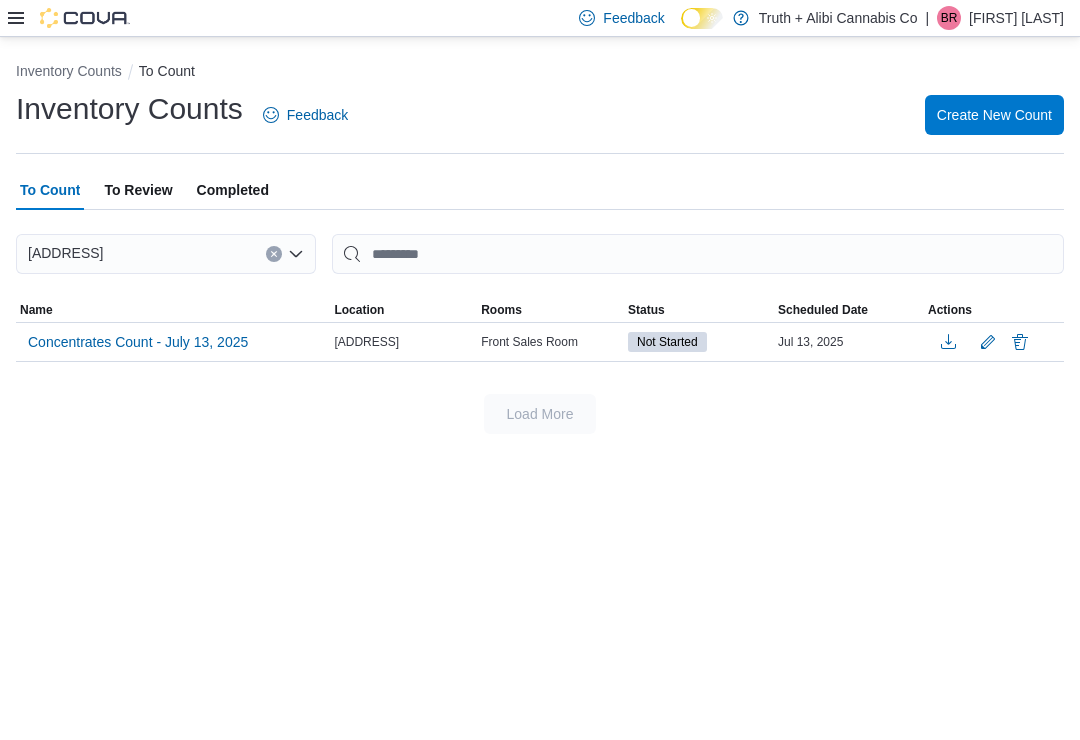 scroll, scrollTop: 0, scrollLeft: 0, axis: both 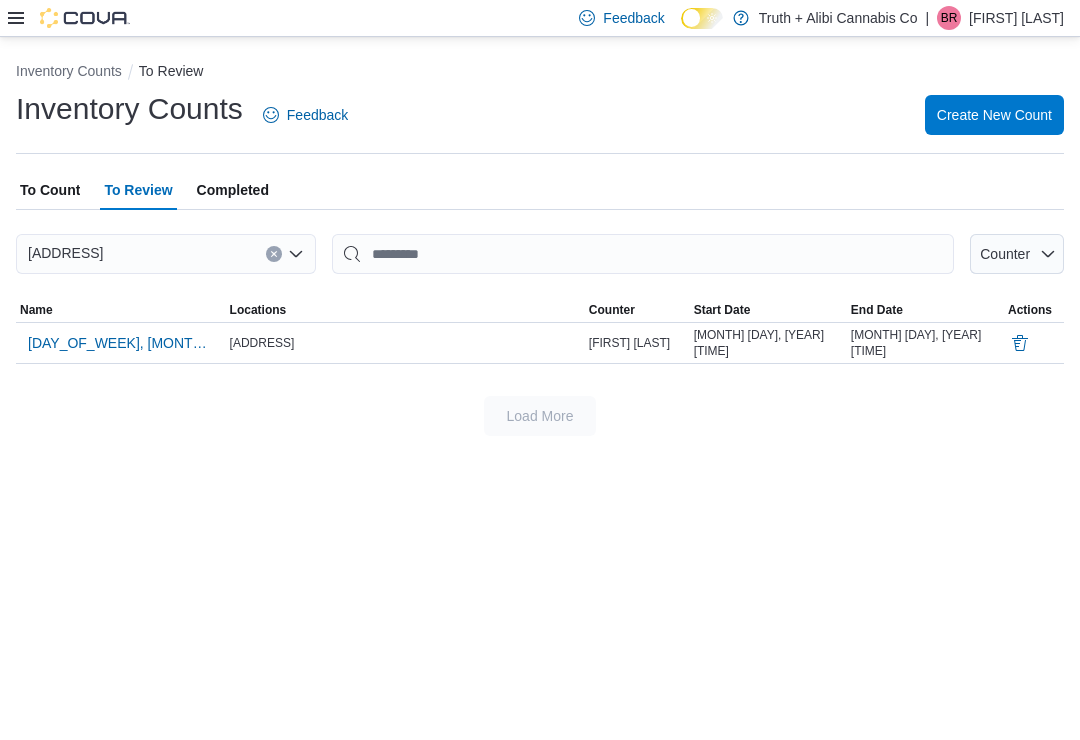 click on "[DAY_OF_WEEK], [MONTH] [DAY], [YEAR] Vape Sales" at bounding box center (121, 343) 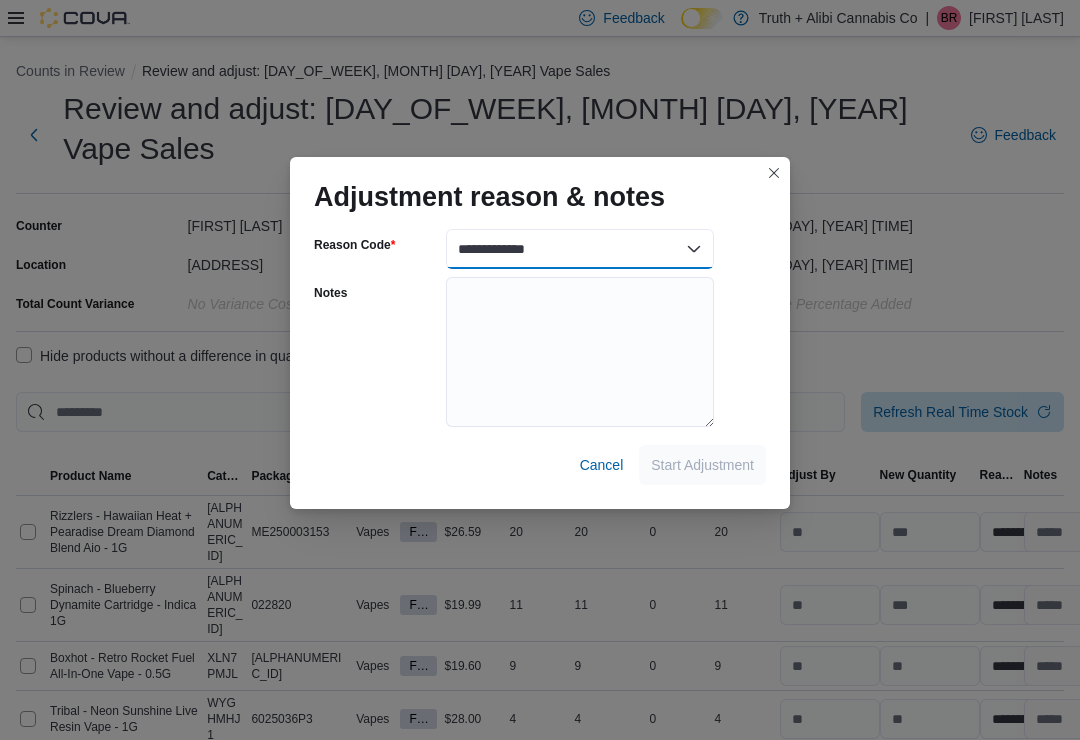 click on "**********" at bounding box center [580, 249] 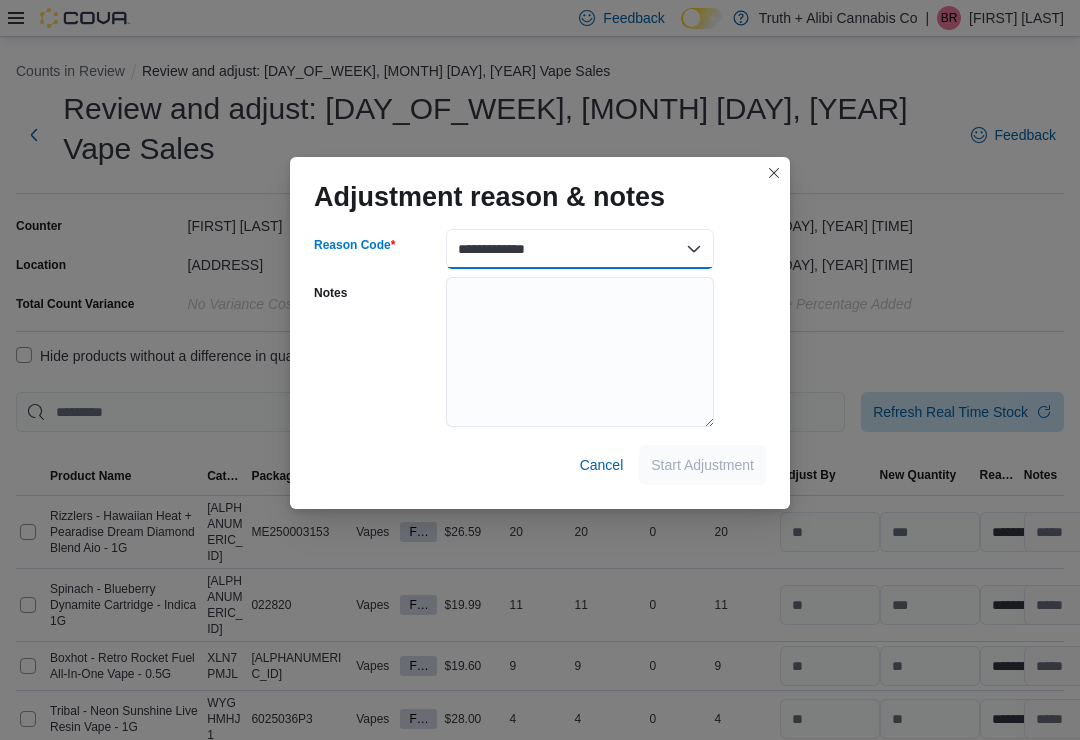 select on "**********" 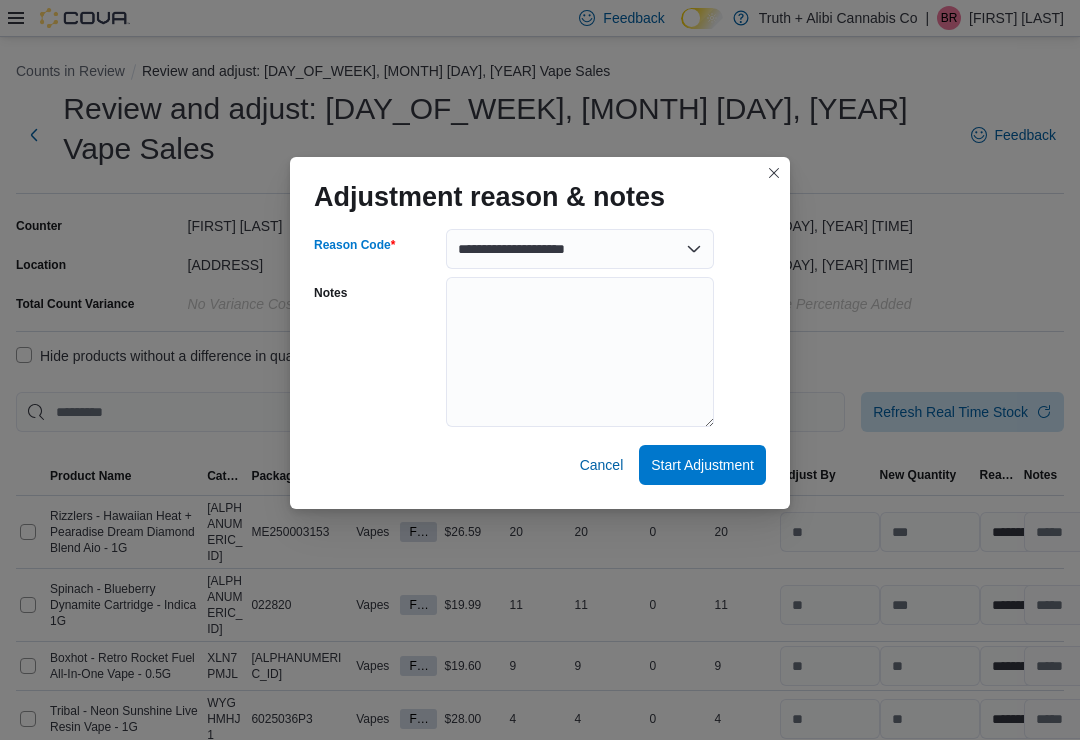 click on "Start Adjustment" at bounding box center (702, 465) 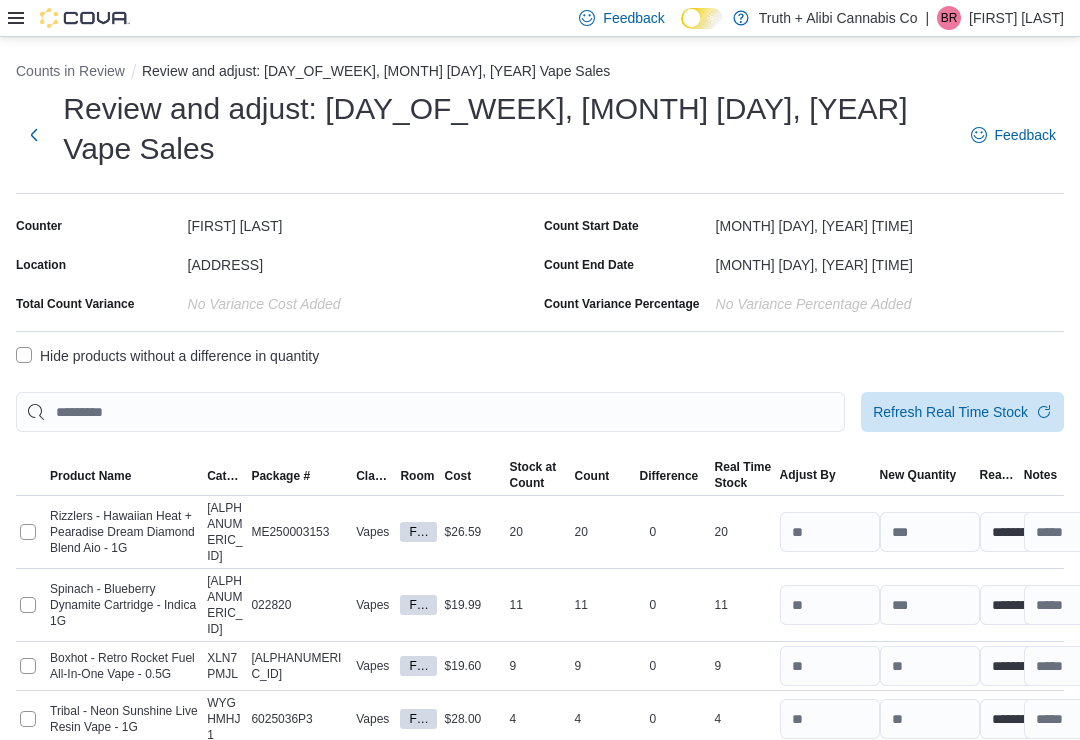 select on "**********" 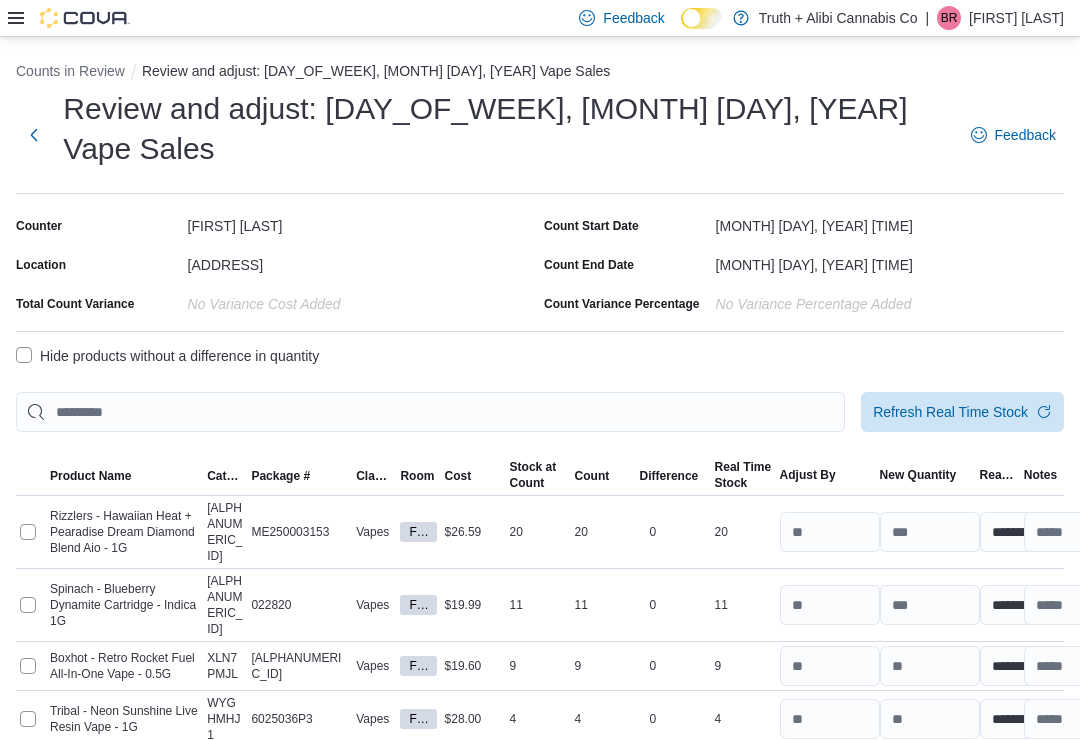 select on "**********" 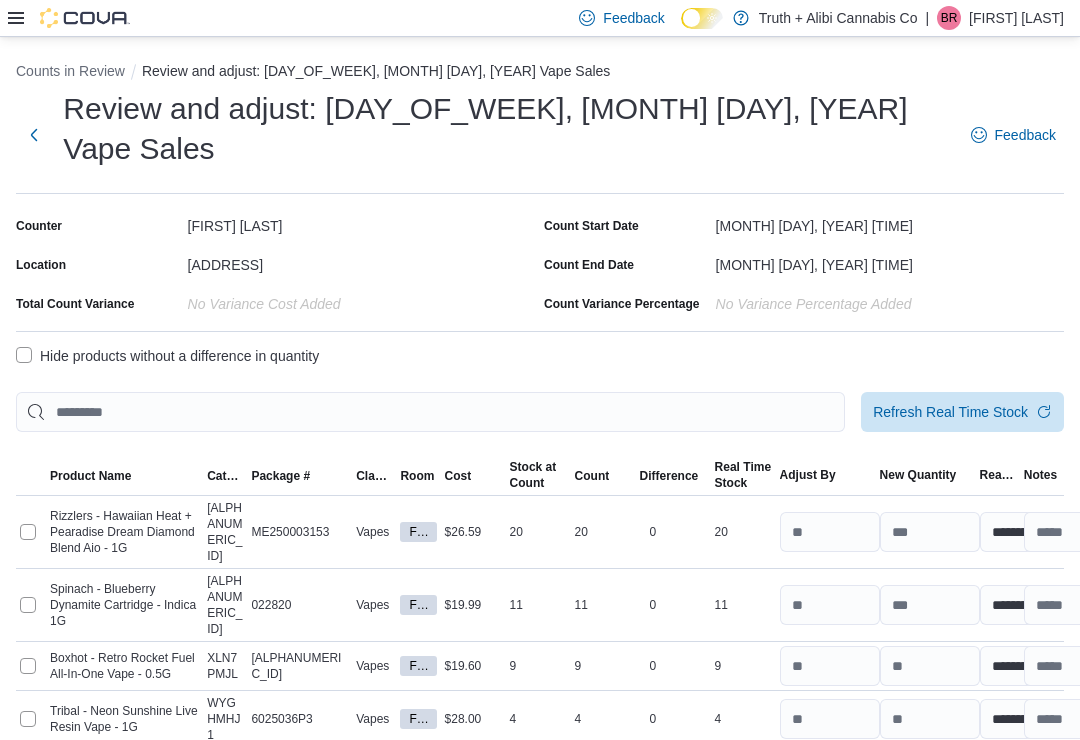 click on "Hide products without a difference in quantity" at bounding box center (167, 356) 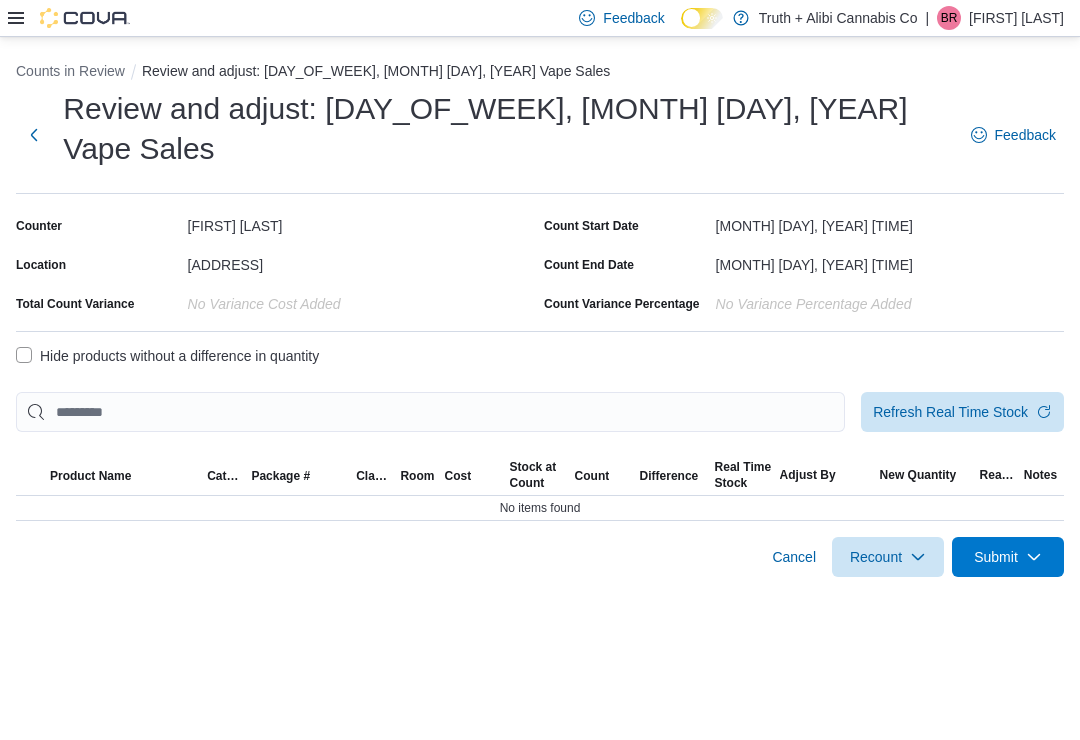 click on "Submit" at bounding box center (996, 557) 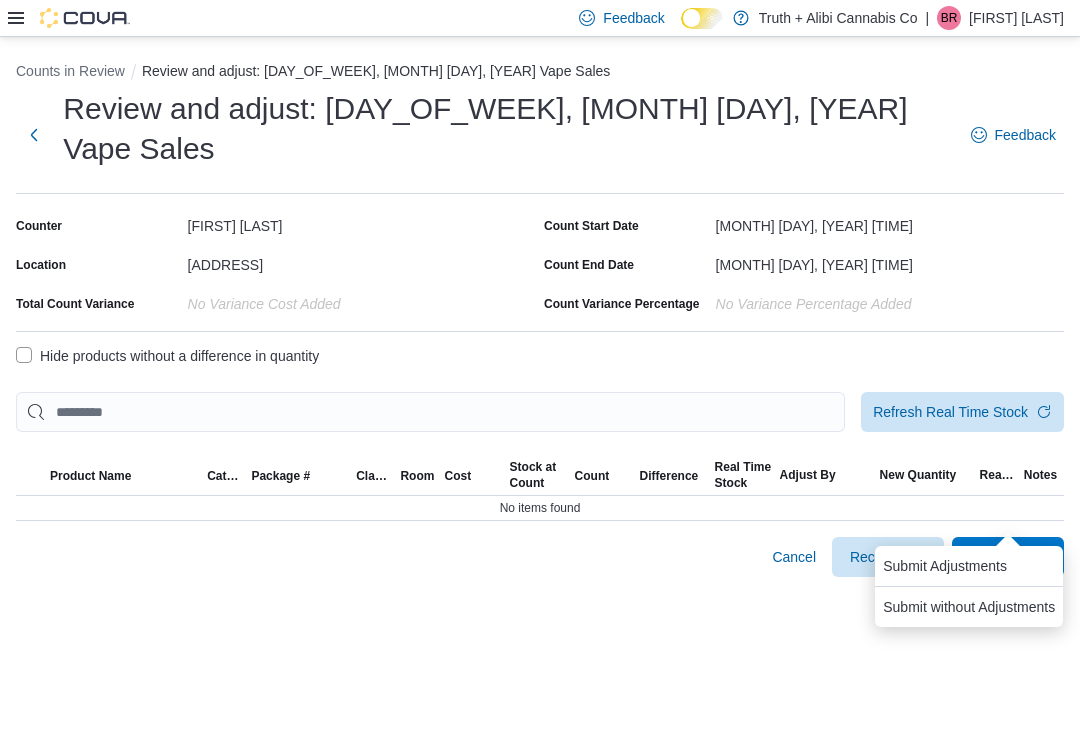click on "Submit Adjustments" at bounding box center (945, 566) 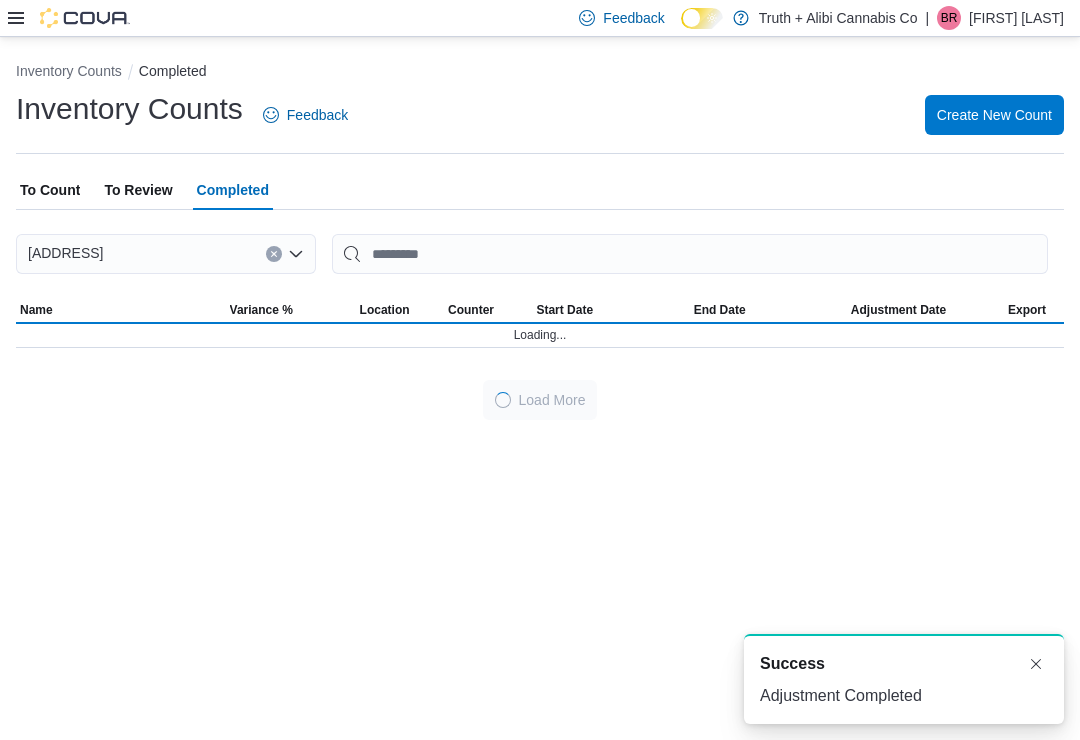 scroll, scrollTop: 0, scrollLeft: 0, axis: both 